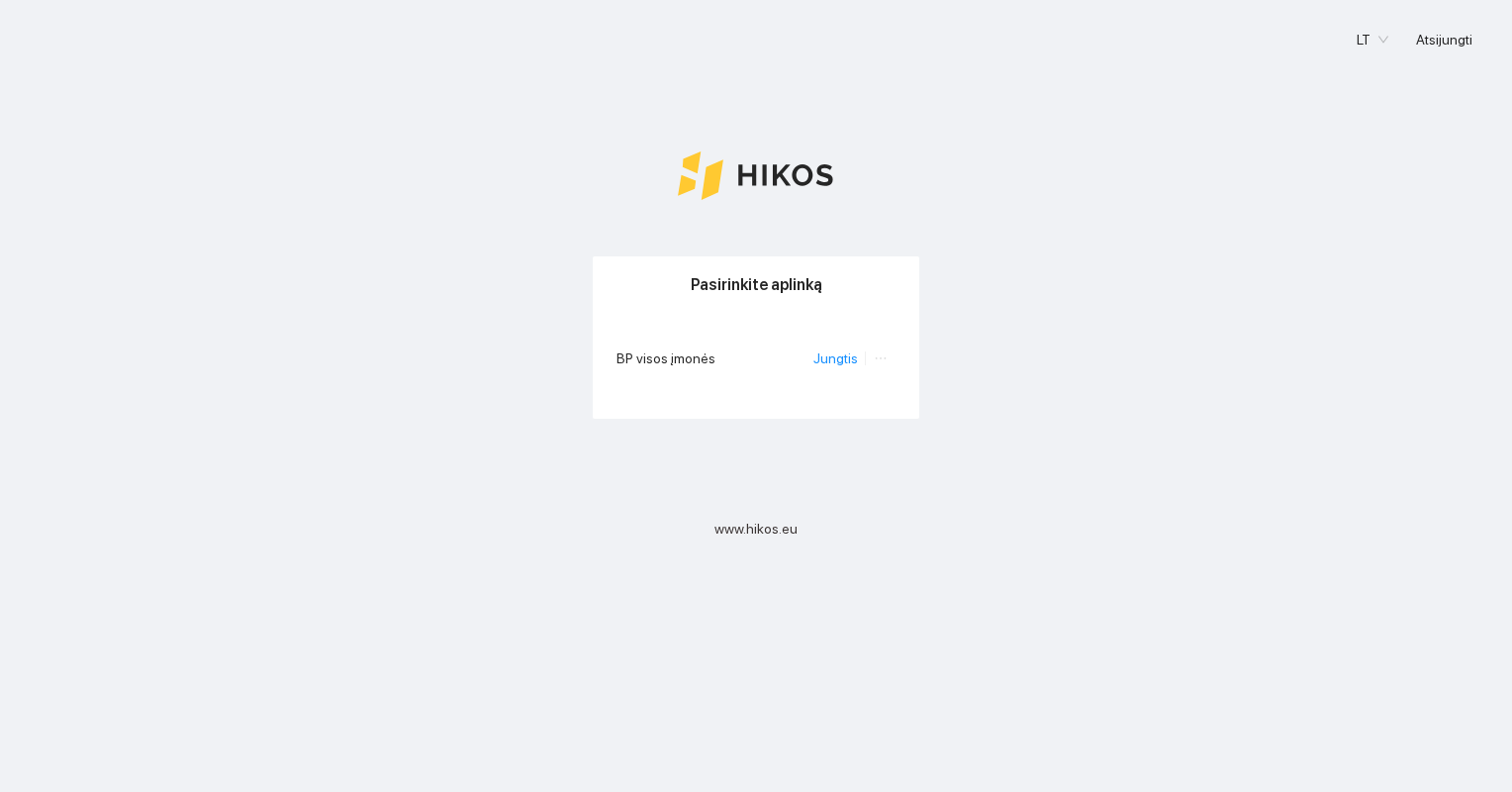 scroll, scrollTop: 0, scrollLeft: 0, axis: both 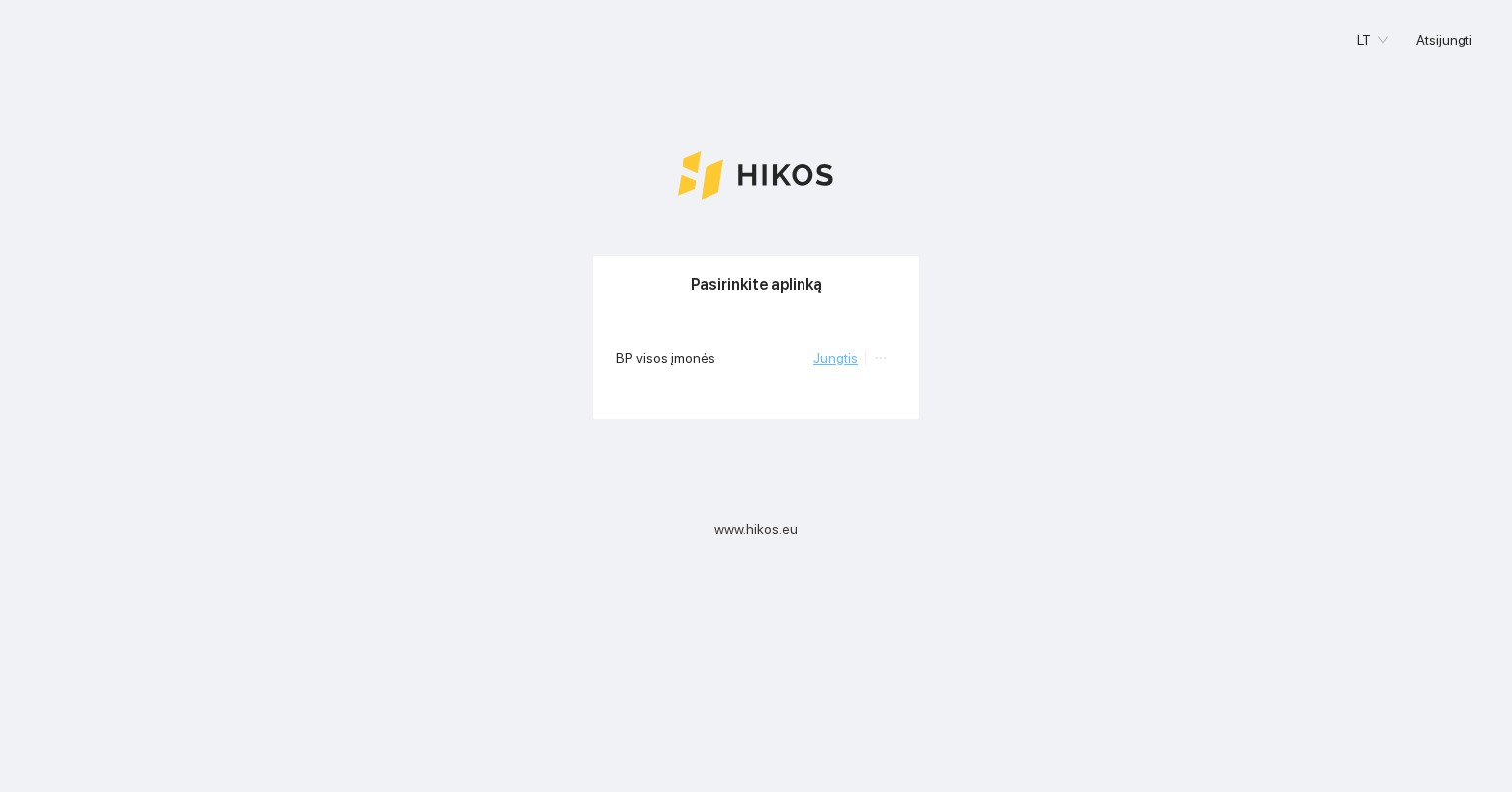 click on "Jungtis" at bounding box center (835, 358) 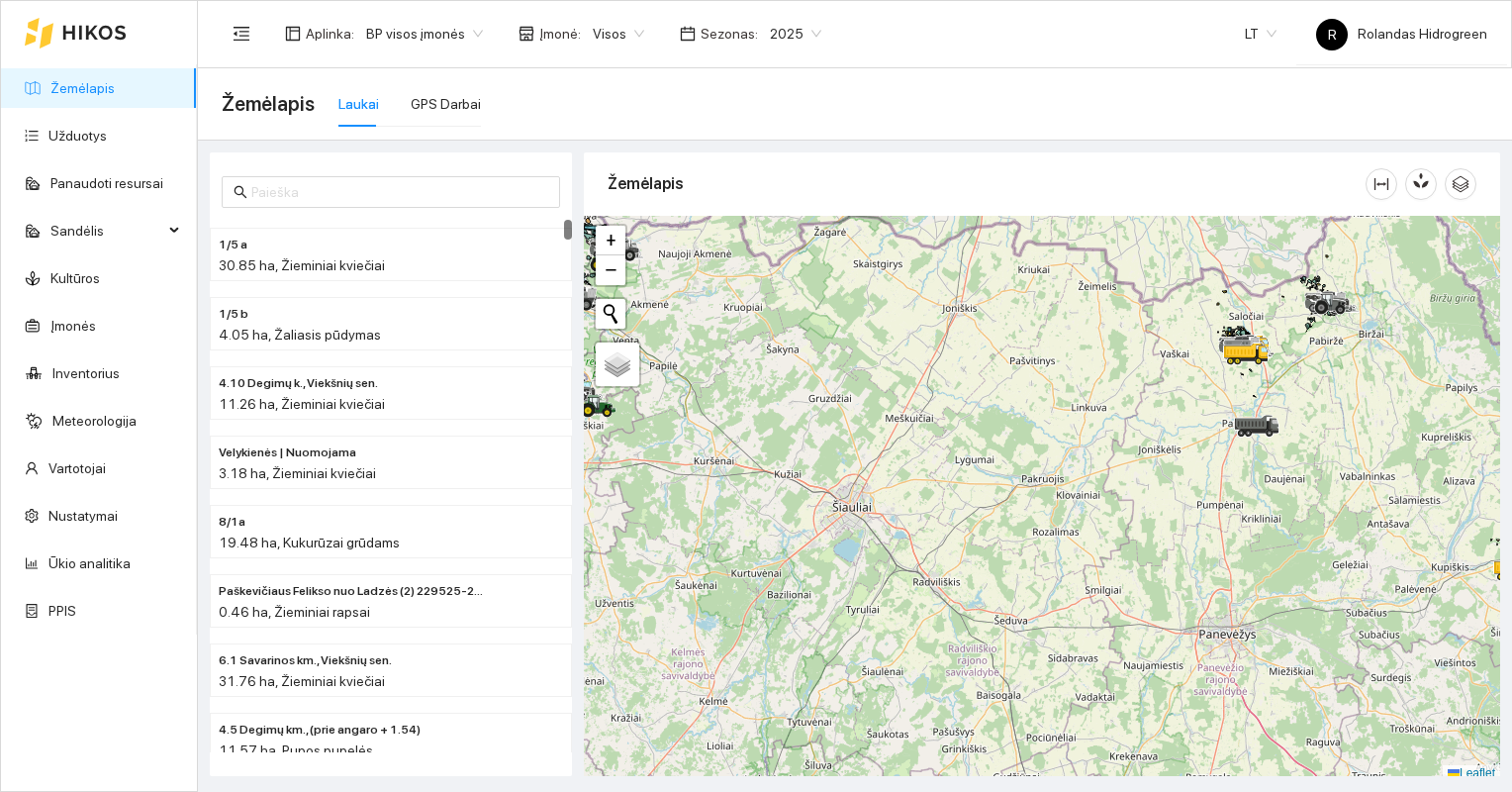 scroll, scrollTop: 5, scrollLeft: 0, axis: vertical 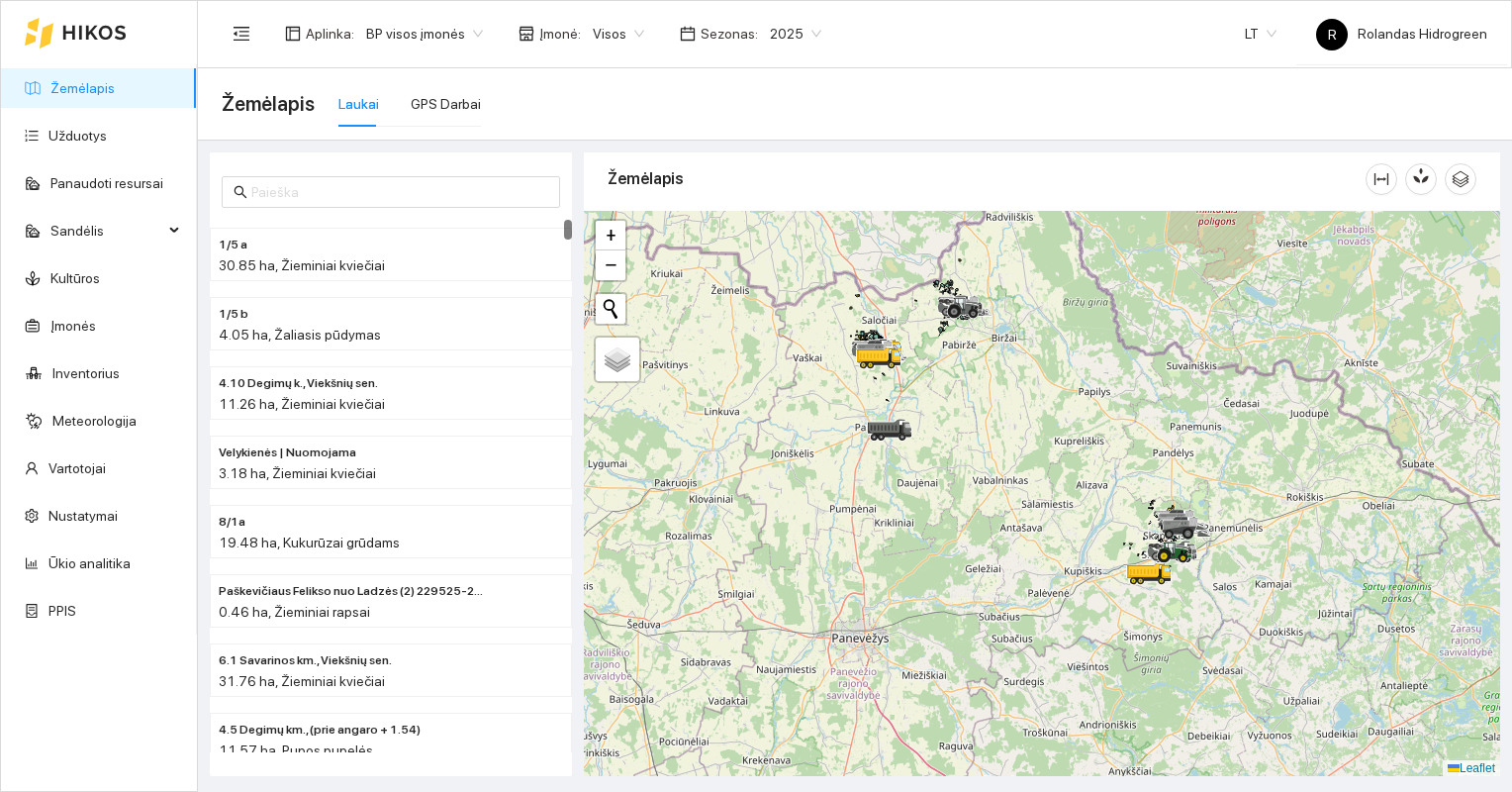 drag, startPoint x: 1164, startPoint y: 437, endPoint x: 797, endPoint y: 446, distance: 367.11034 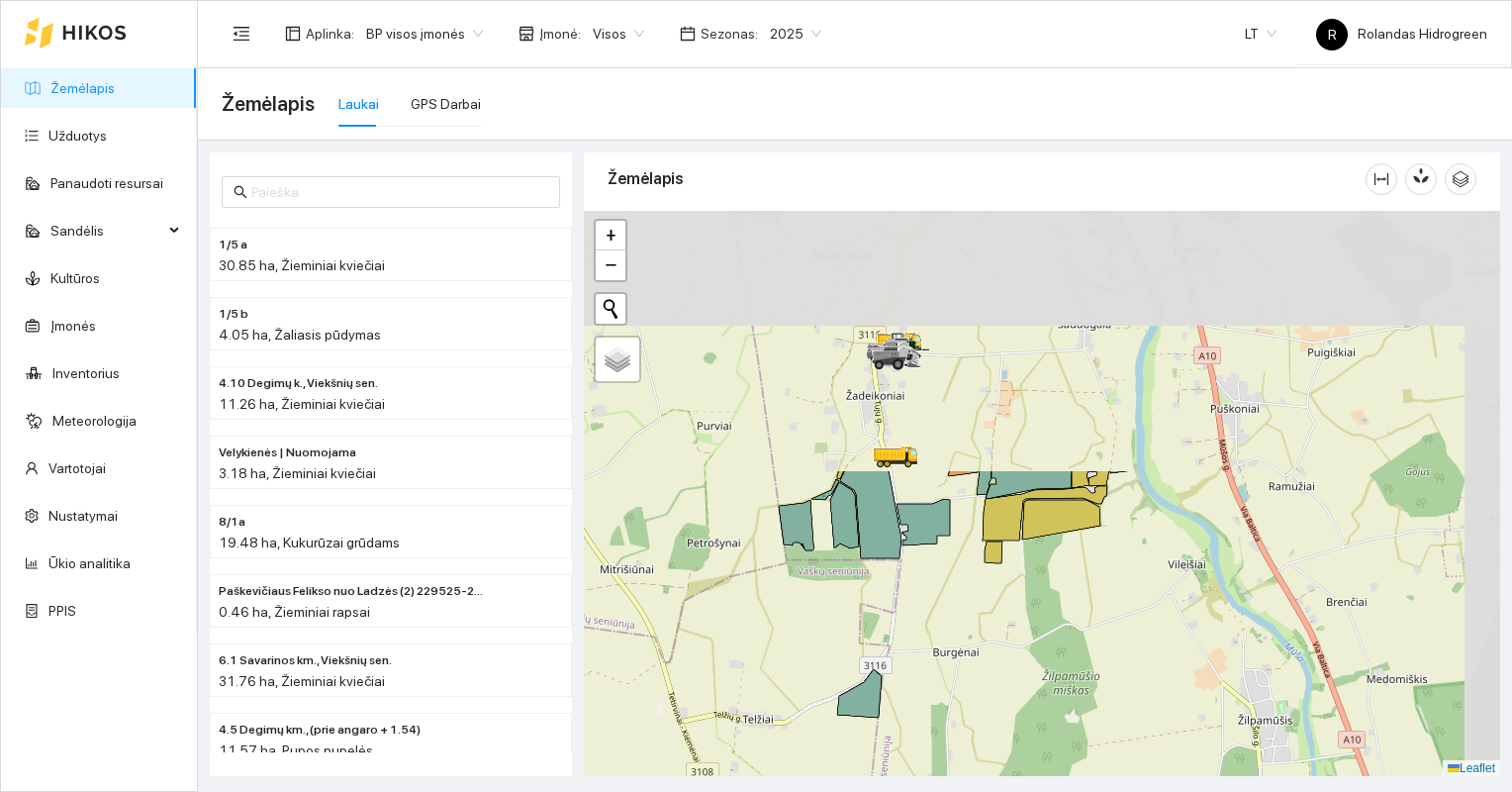 drag, startPoint x: 933, startPoint y: 273, endPoint x: 895, endPoint y: 608, distance: 337.14834 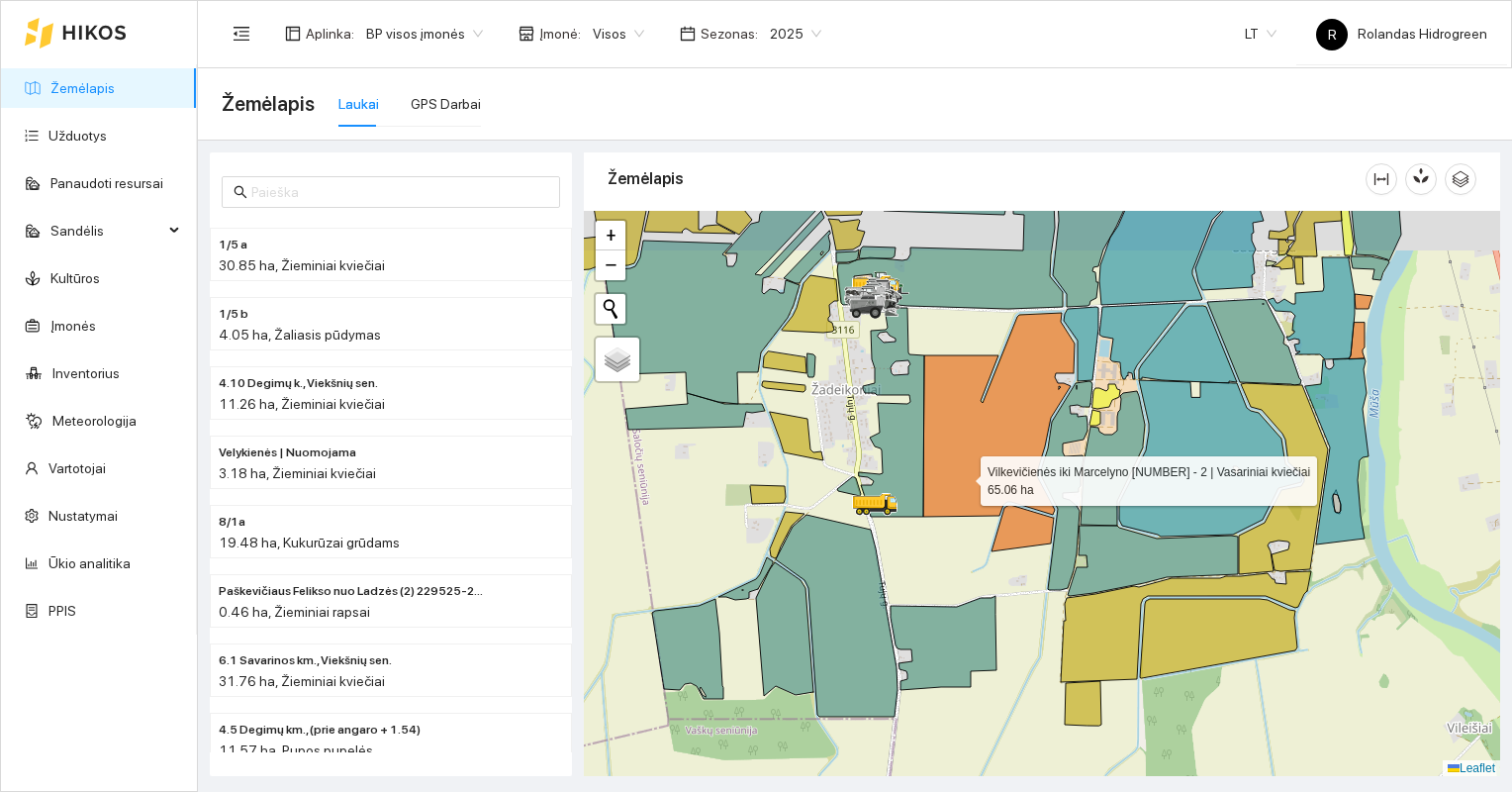 drag, startPoint x: 960, startPoint y: 438, endPoint x: 1013, endPoint y: 599, distance: 169.49926 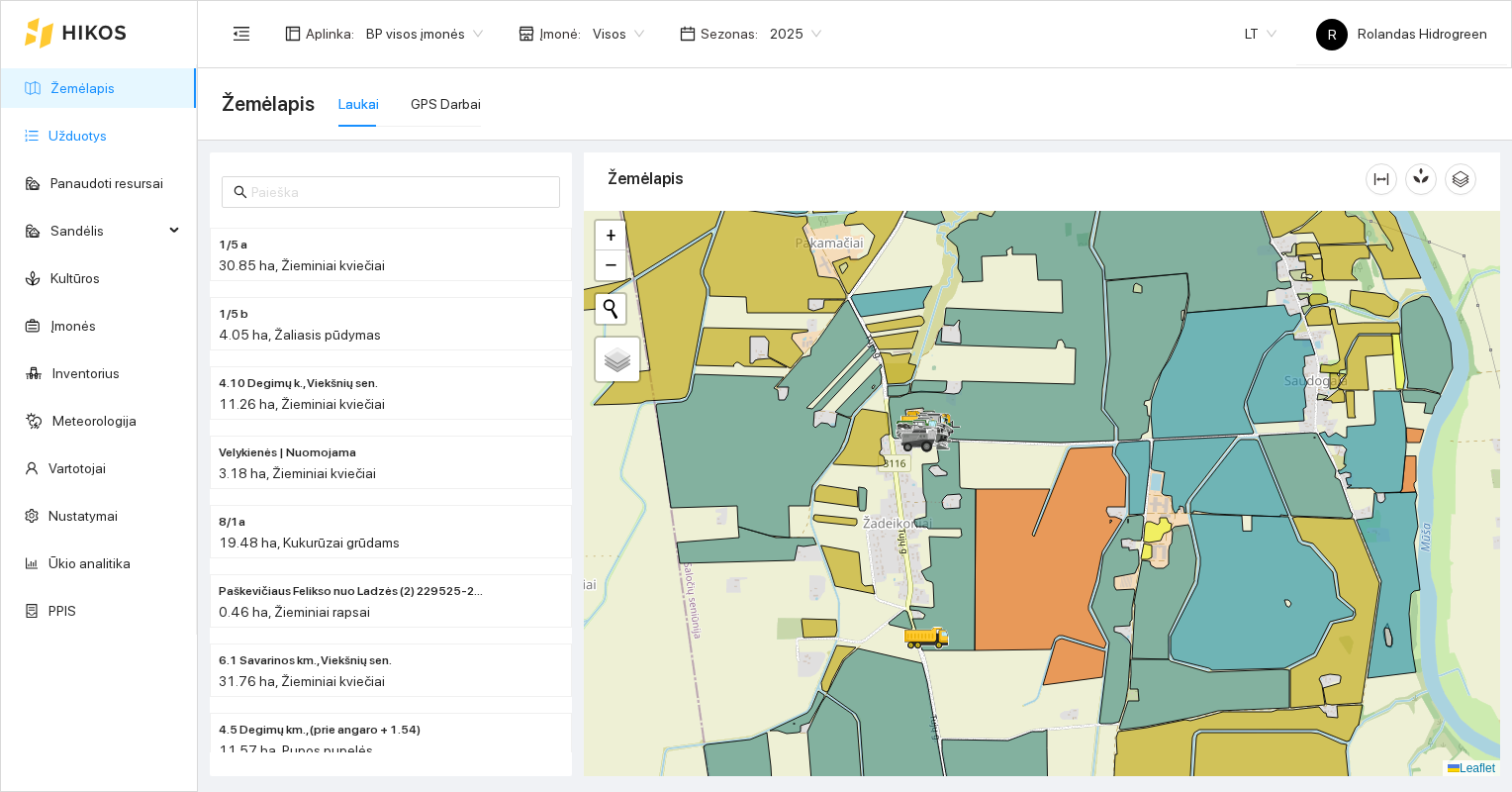 click on "Užduotys" at bounding box center (77, 136) 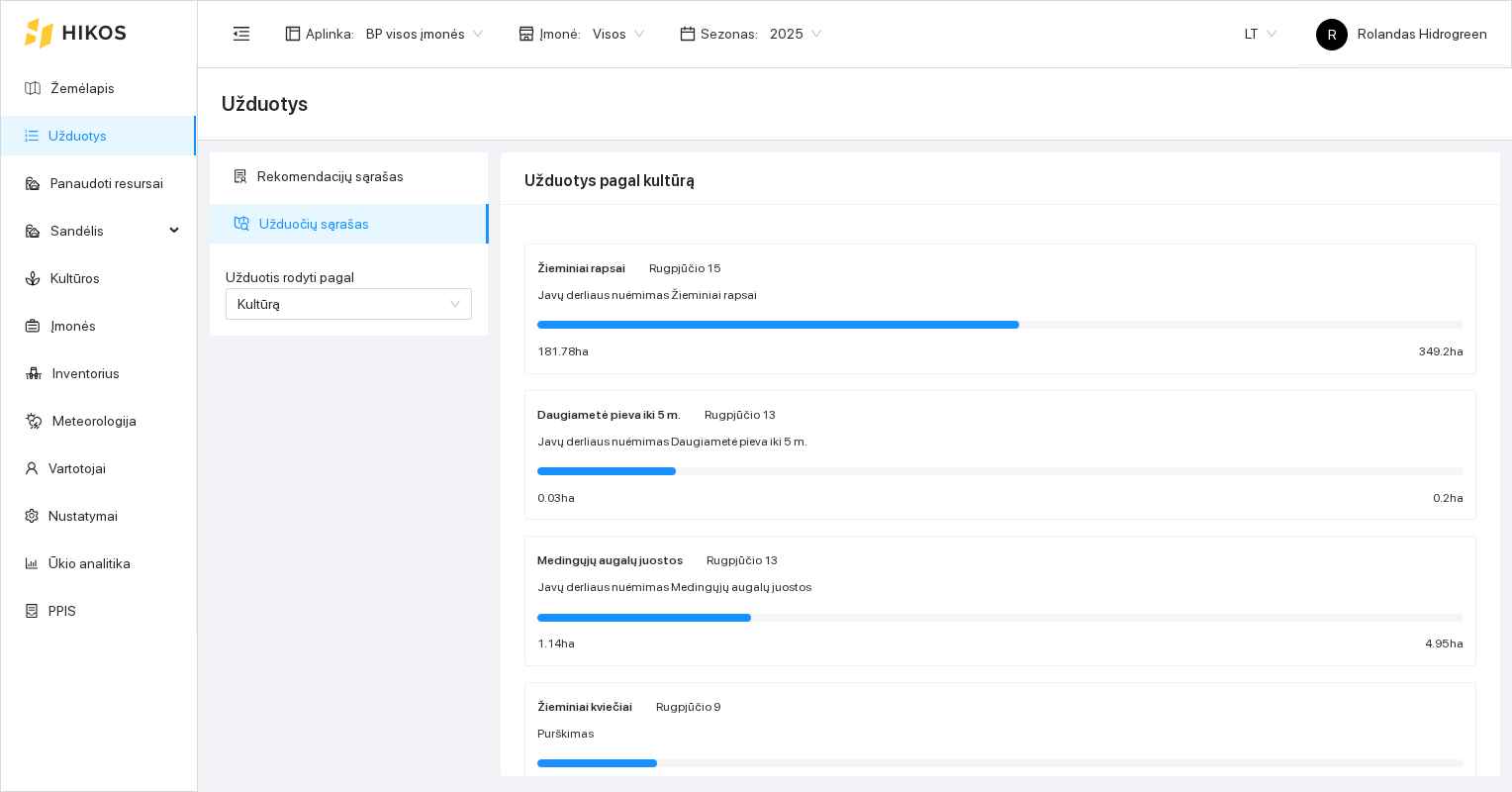 click on "Žieminiai rapsai" at bounding box center (581, 268) 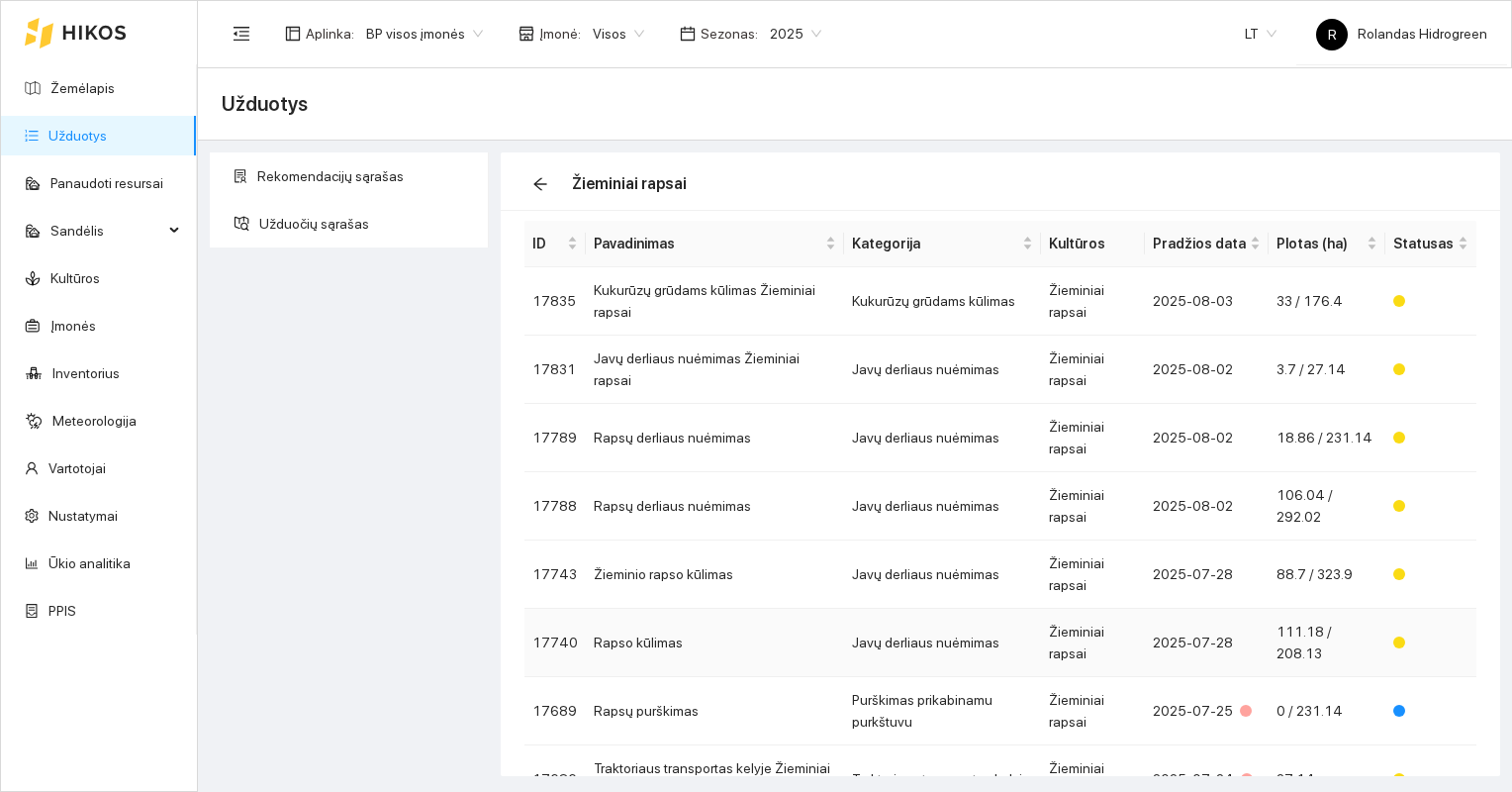scroll, scrollTop: 0, scrollLeft: 0, axis: both 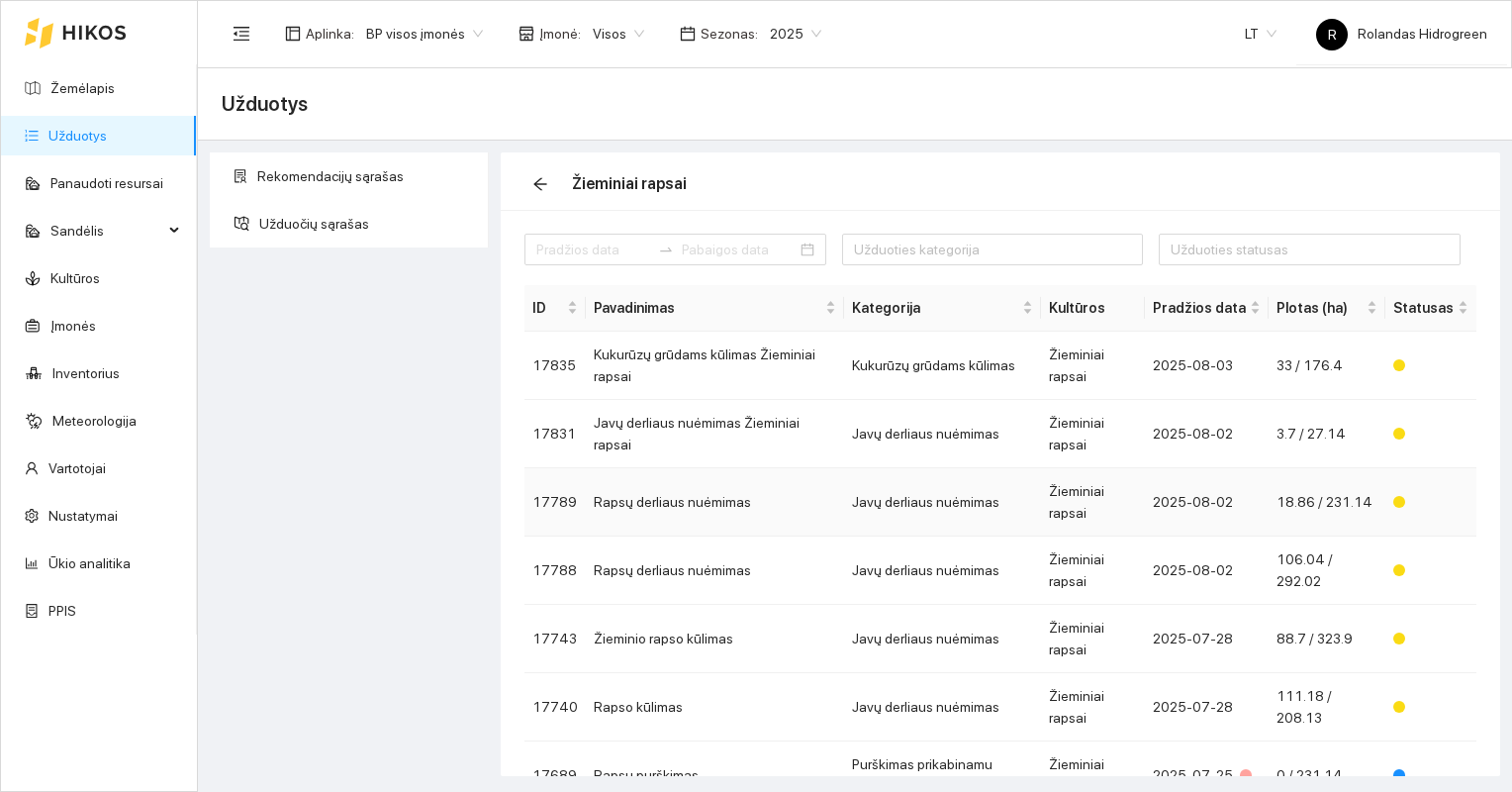 click on "Javų derliaus nuėmimas" at bounding box center (942, 502) 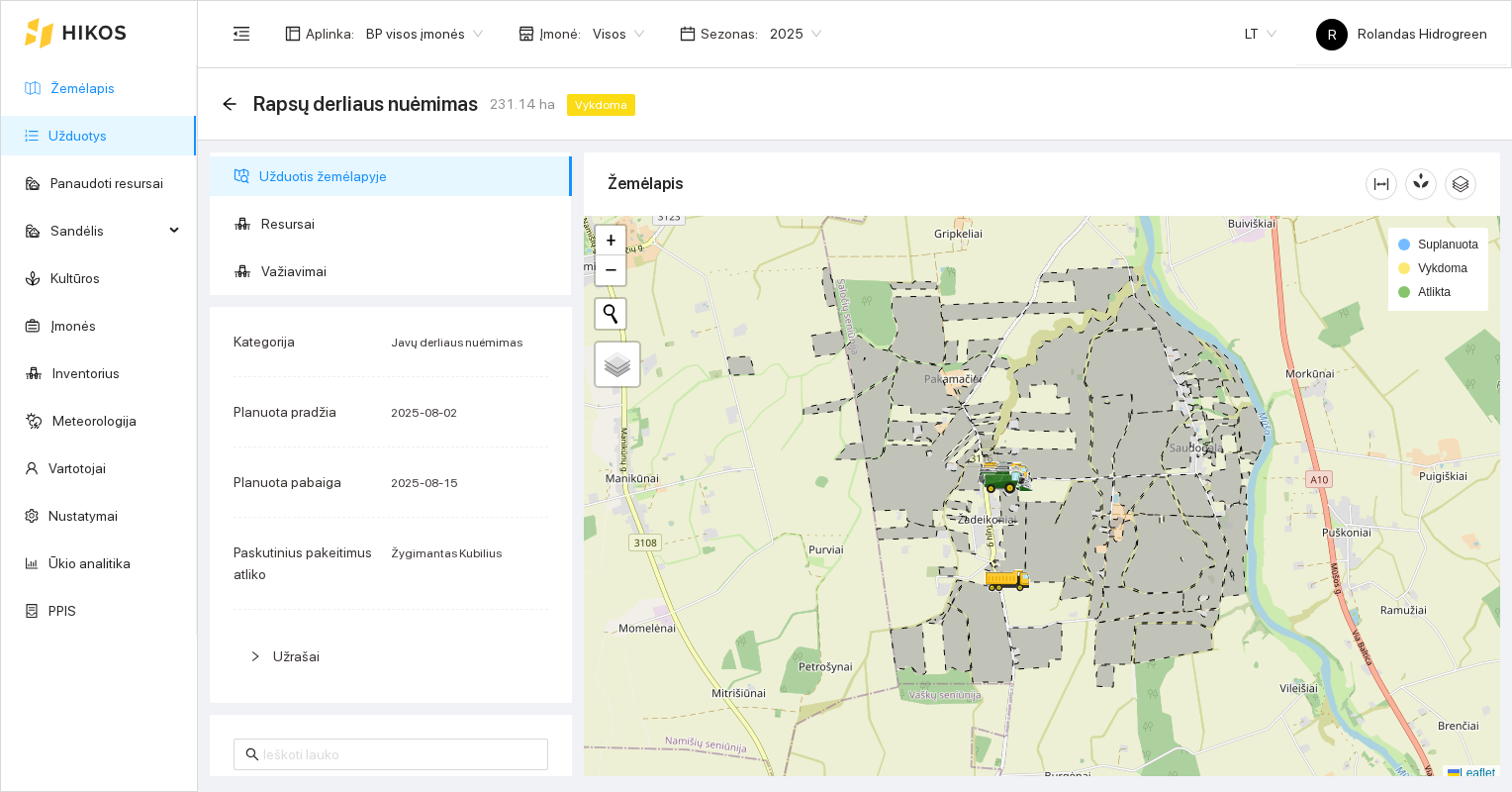 click on "Žemėlapis" at bounding box center (82, 88) 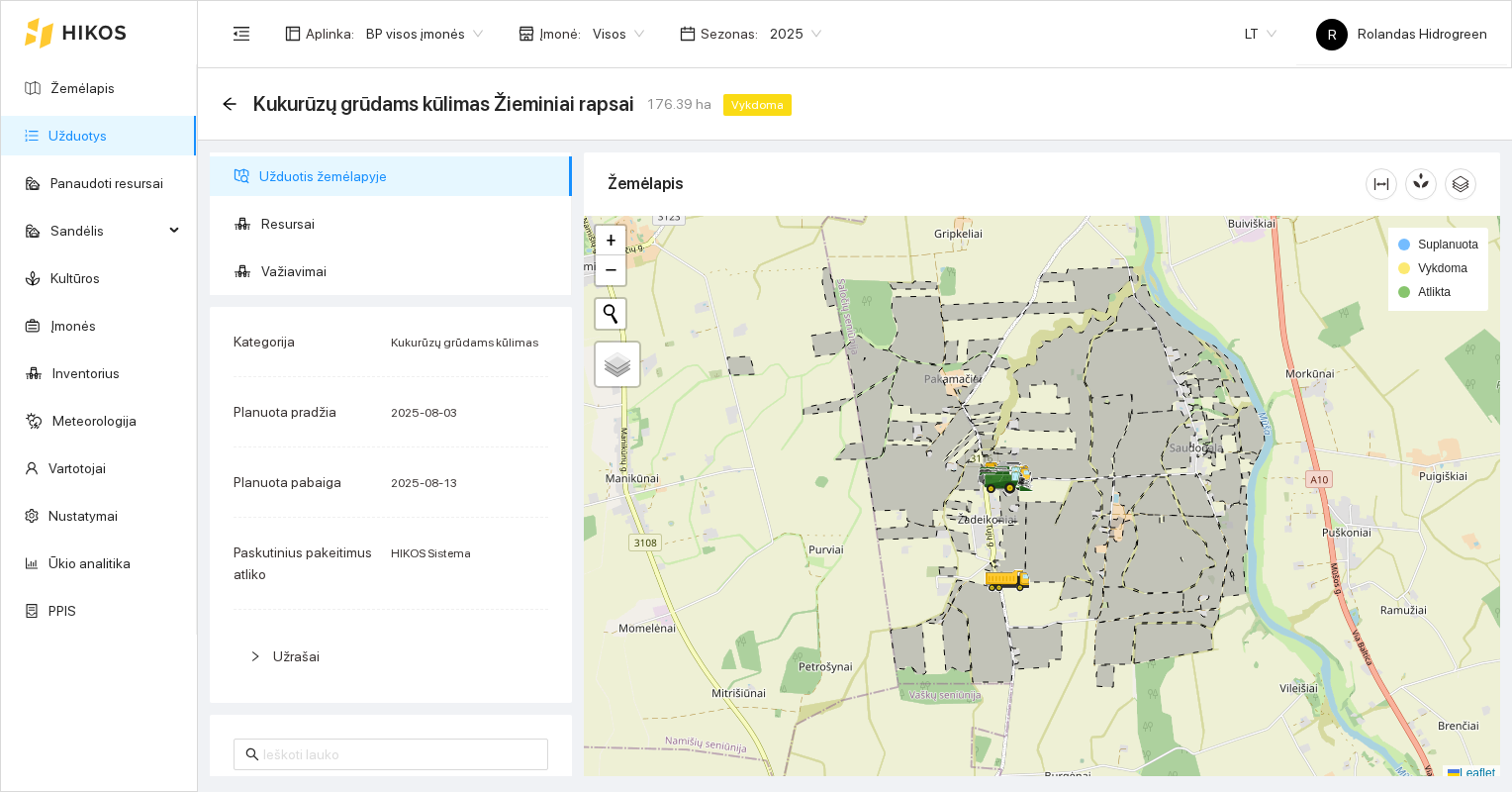 scroll, scrollTop: 0, scrollLeft: 0, axis: both 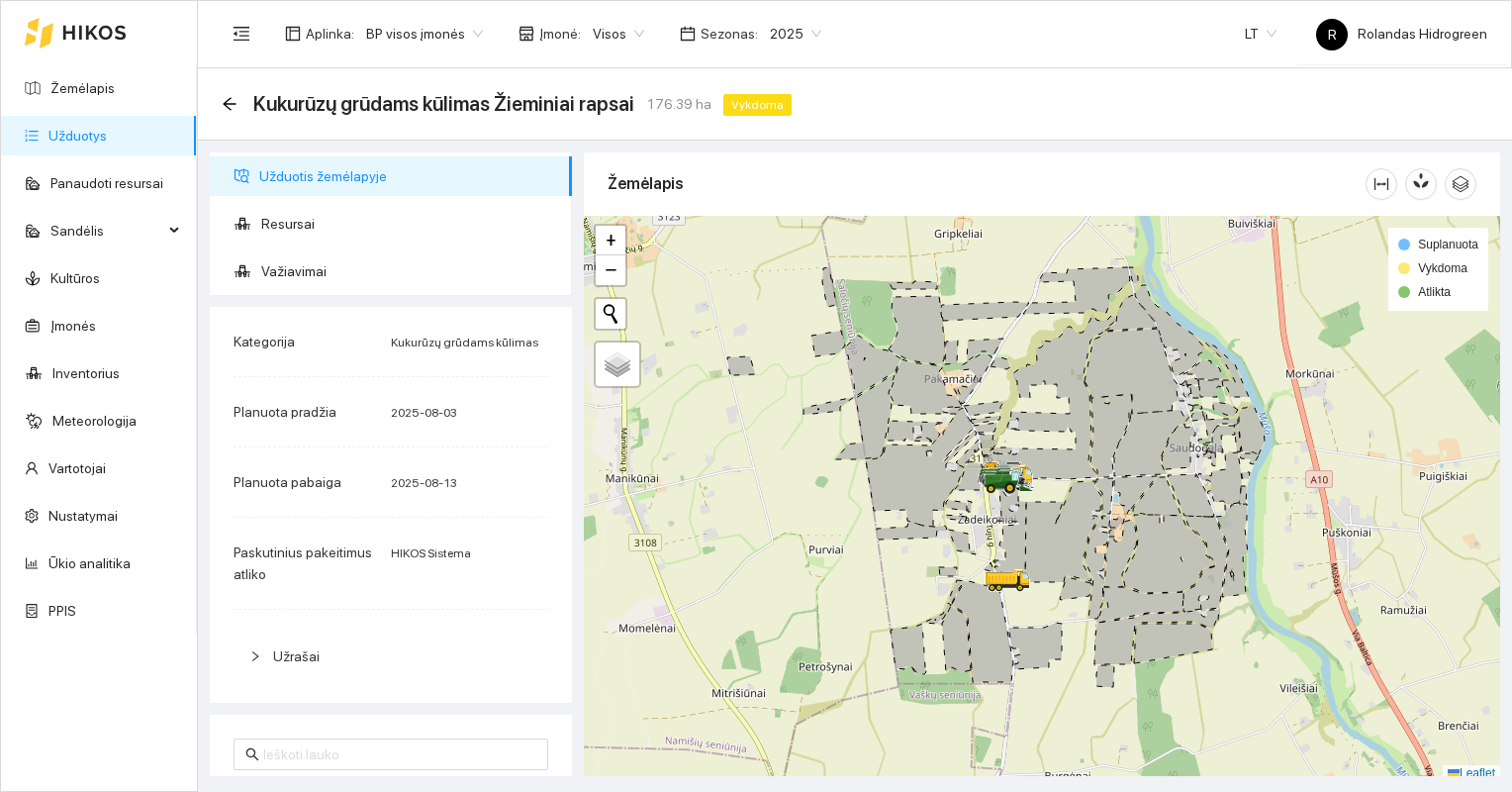 click on "Užduotis žemėlapyje" at bounding box center [408, 176] 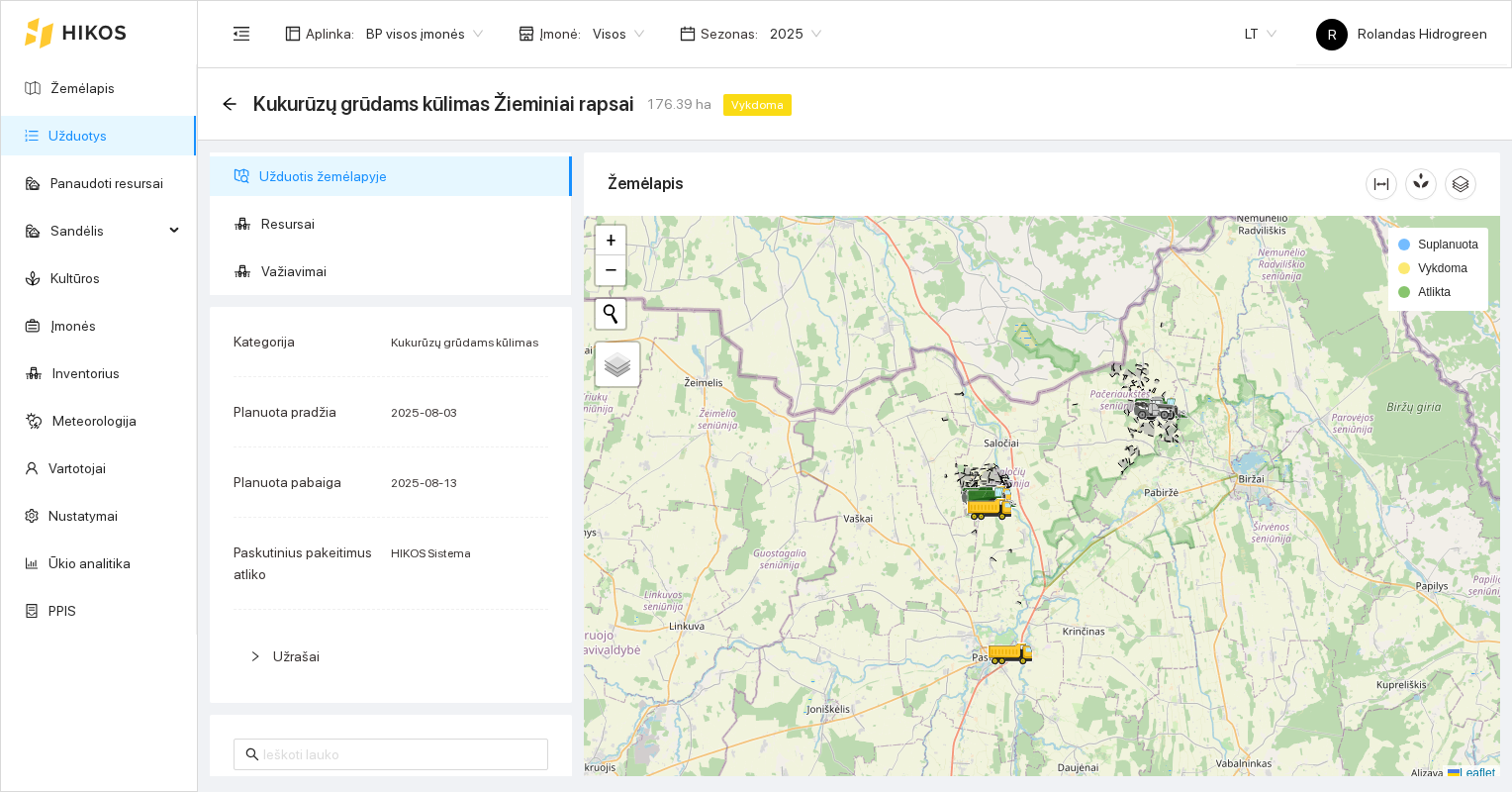 scroll, scrollTop: 5, scrollLeft: 0, axis: vertical 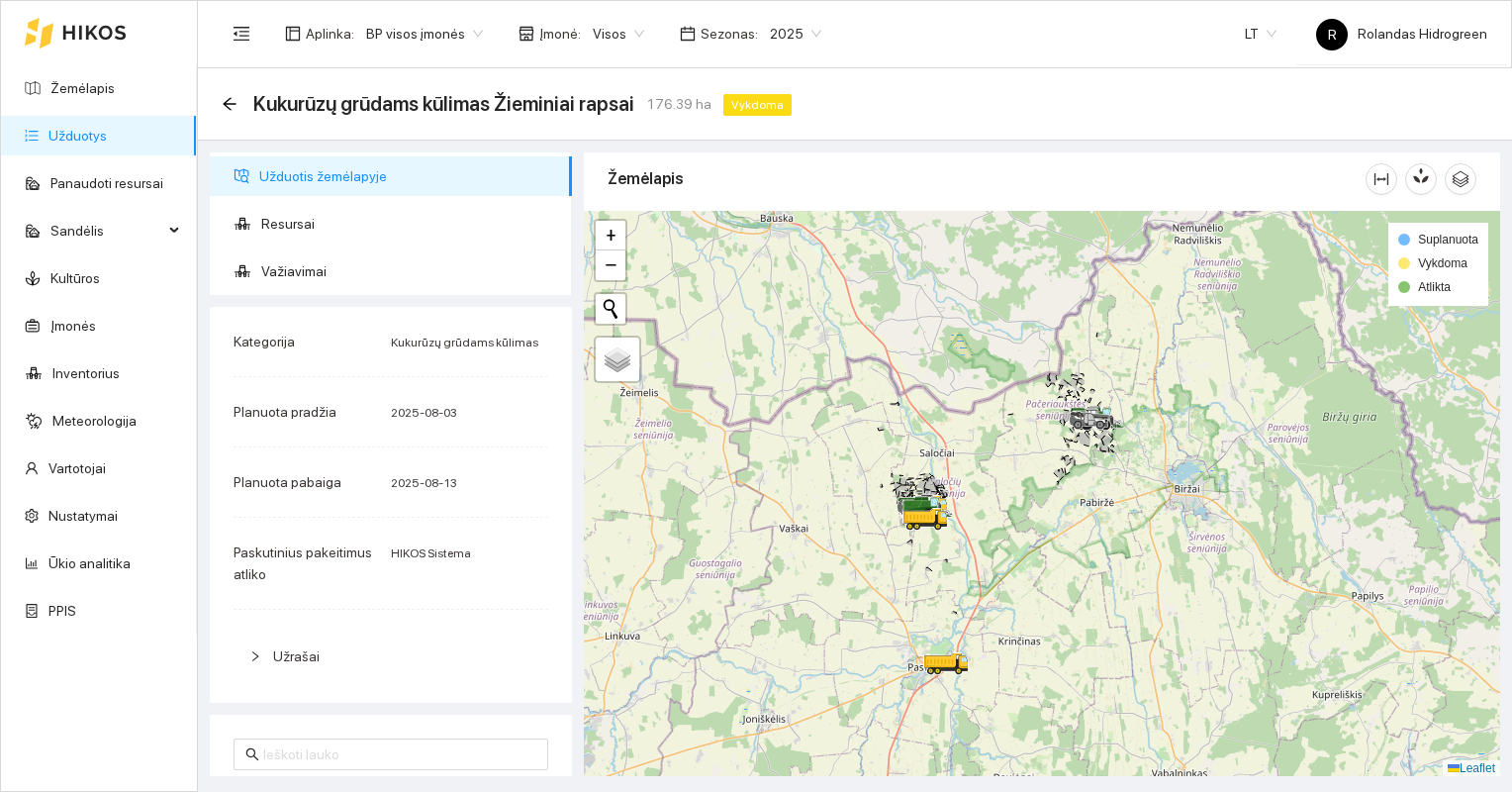 drag, startPoint x: 1191, startPoint y: 482, endPoint x: 1127, endPoint y: 497, distance: 65.73431 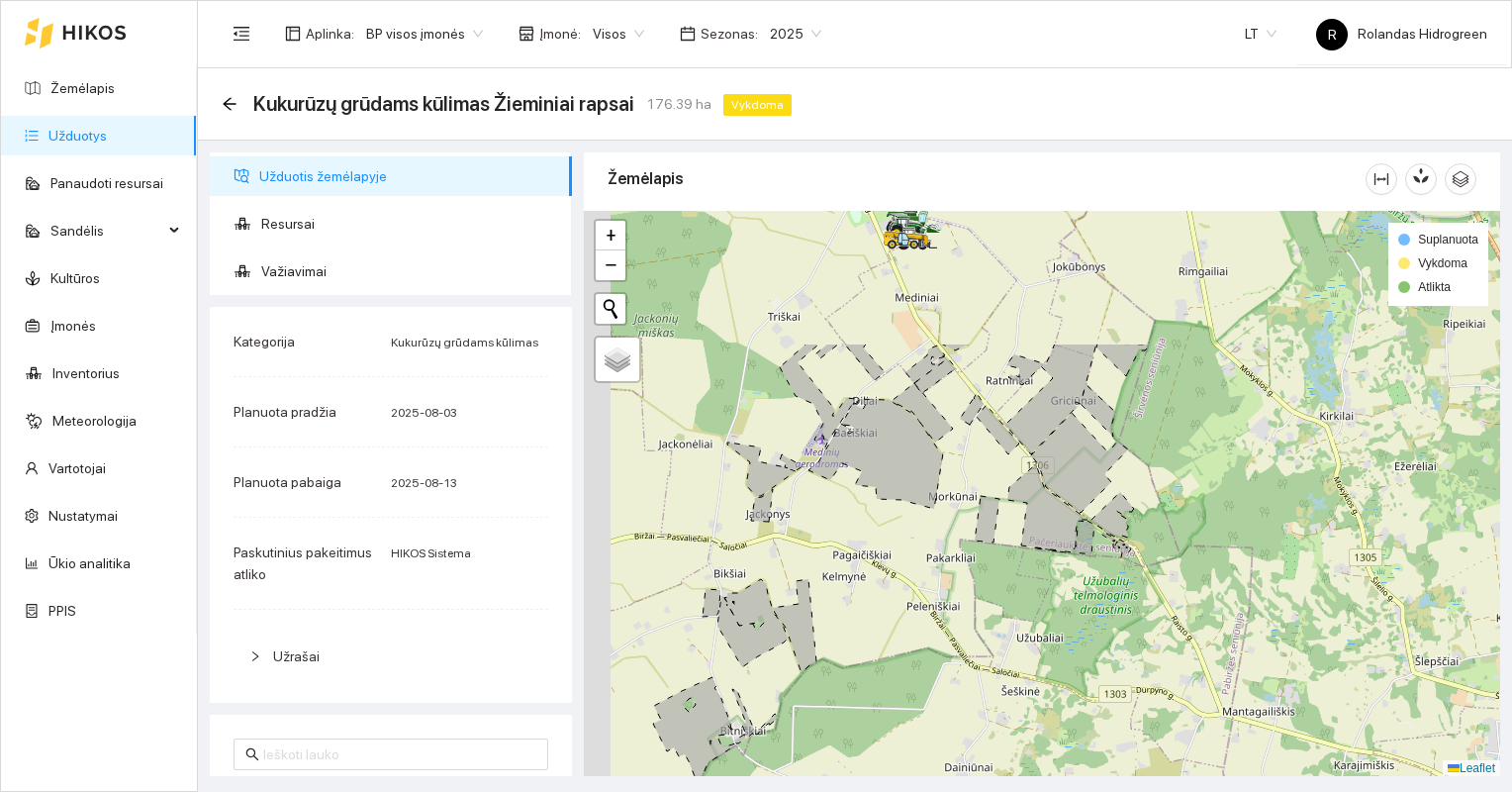 drag, startPoint x: 1056, startPoint y: 388, endPoint x: 1086, endPoint y: 671, distance: 284.58566 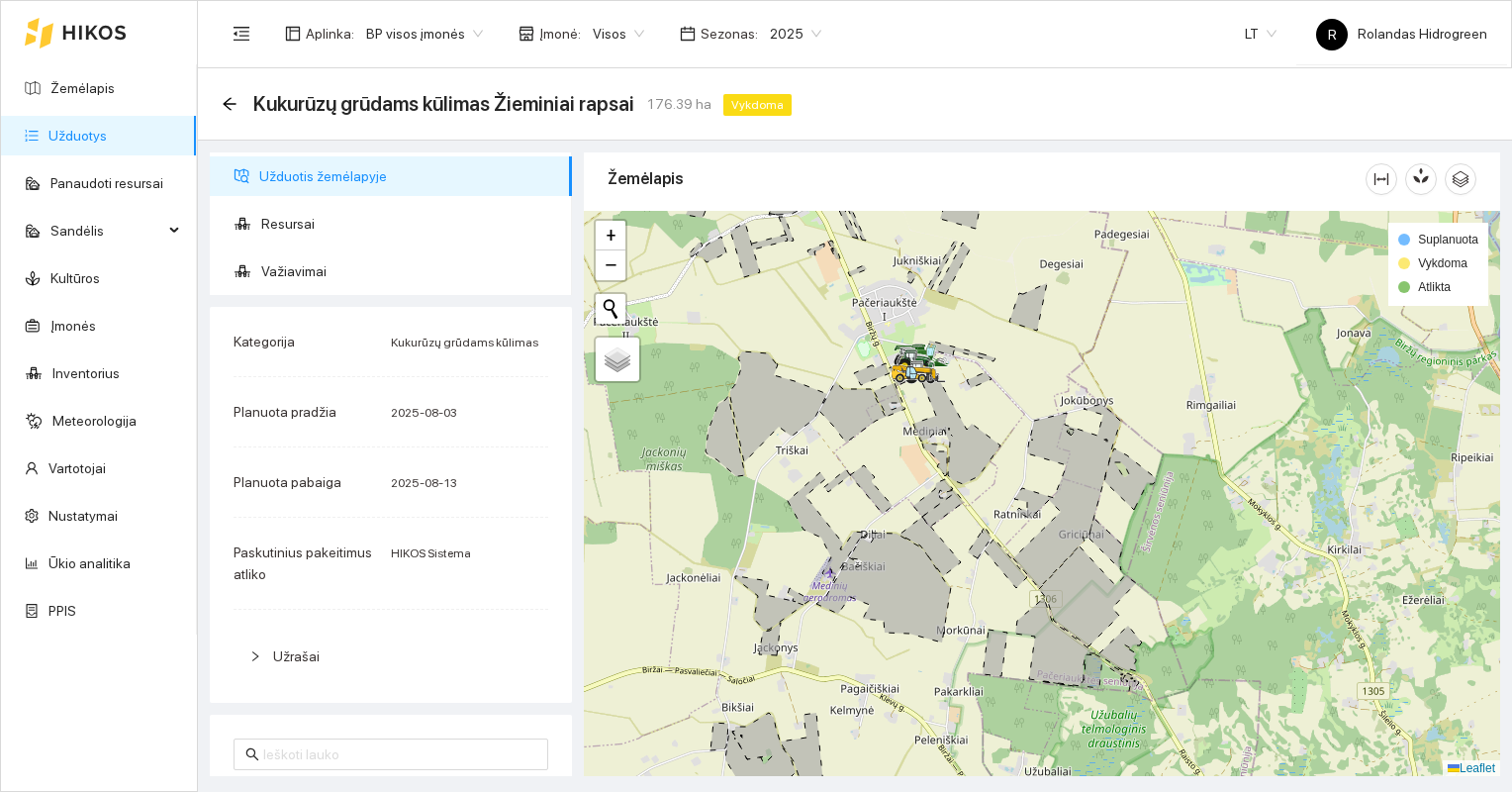click 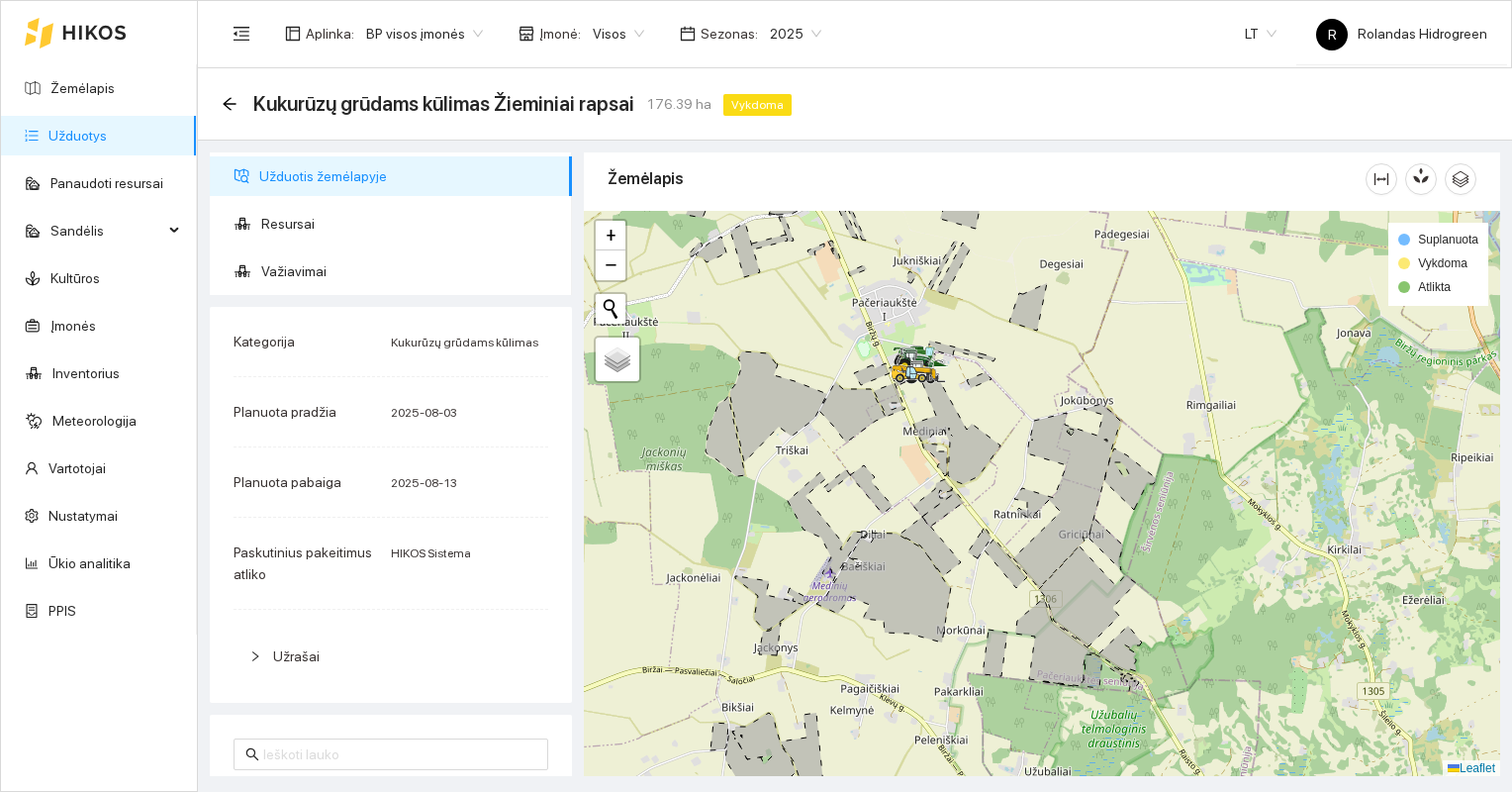 click on "Užduotis žemėlapyje" at bounding box center (408, 176) 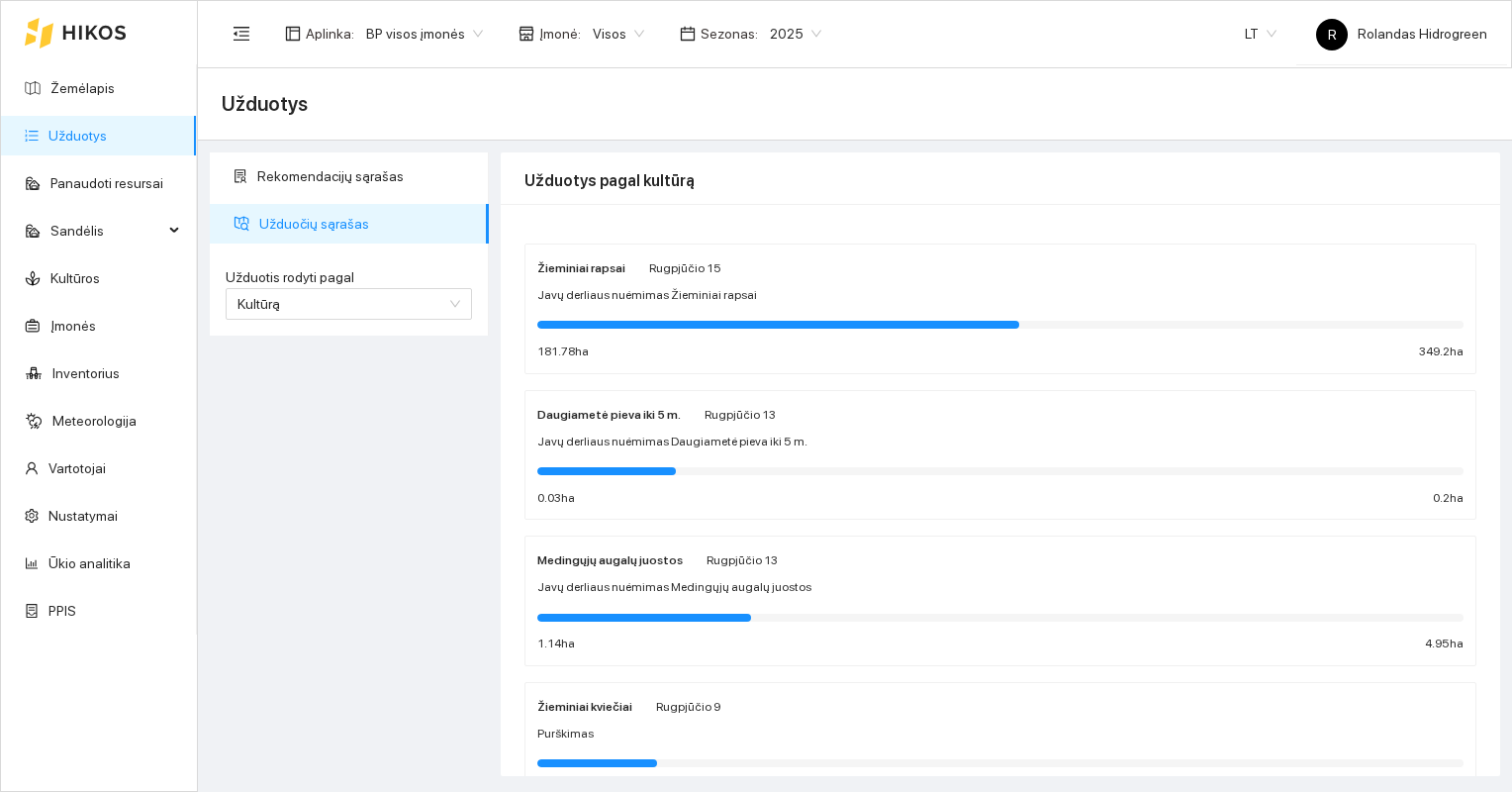click on "Užduotys" at bounding box center (77, 136) 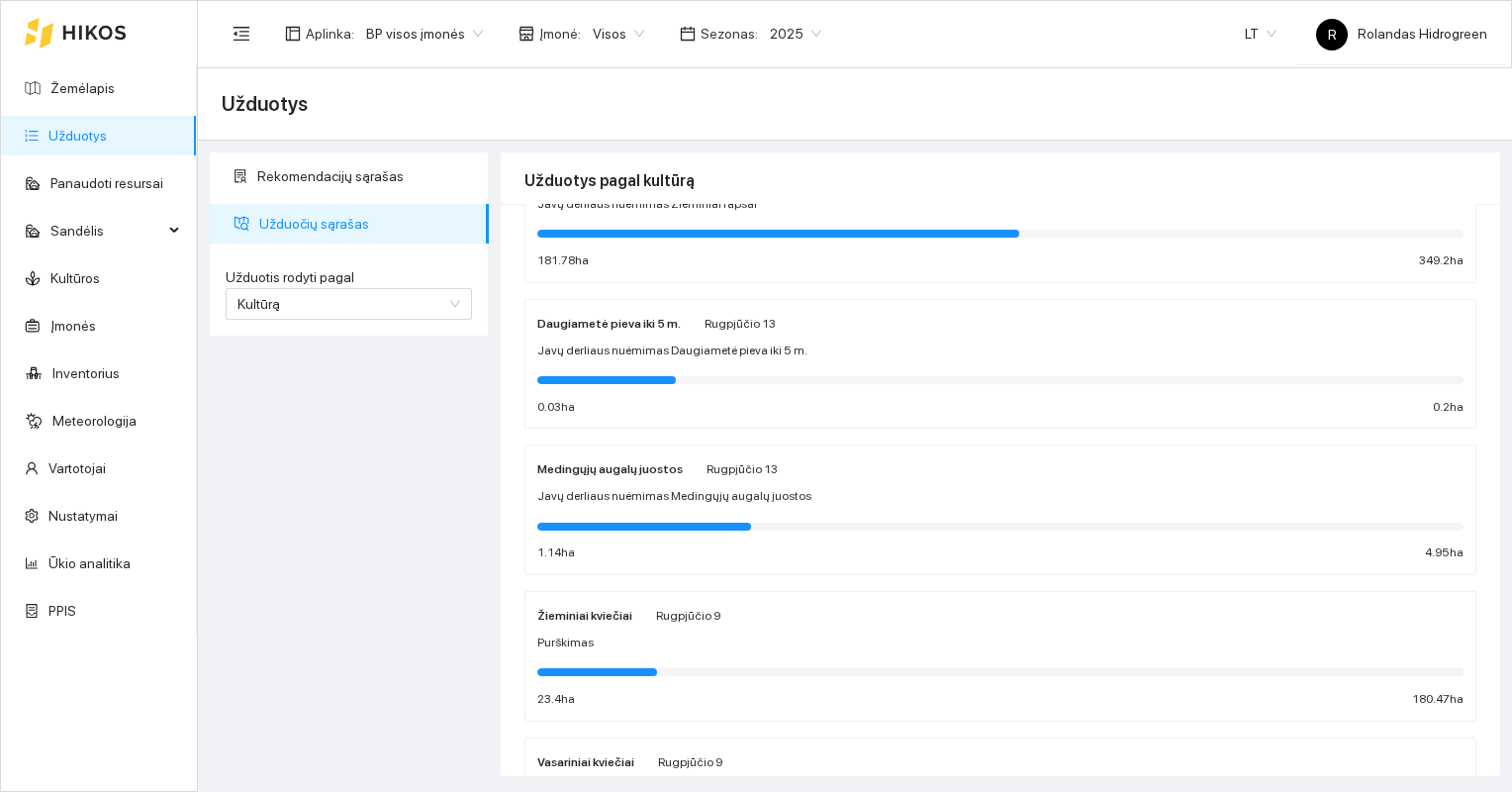 scroll, scrollTop: 0, scrollLeft: 0, axis: both 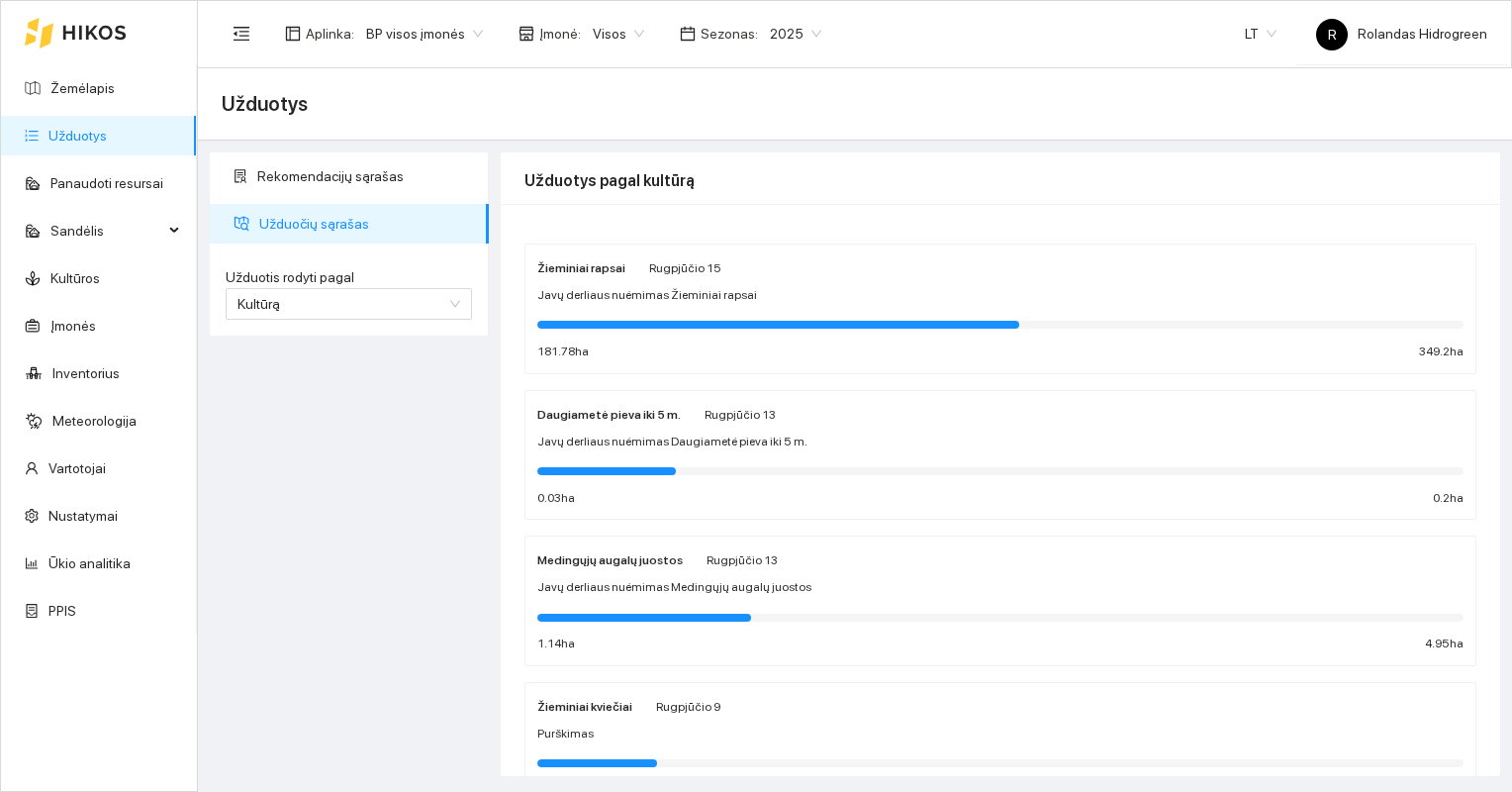 click on "Javų derliaus nuėmimas Žieminiai rapsai" at bounding box center [647, 295] 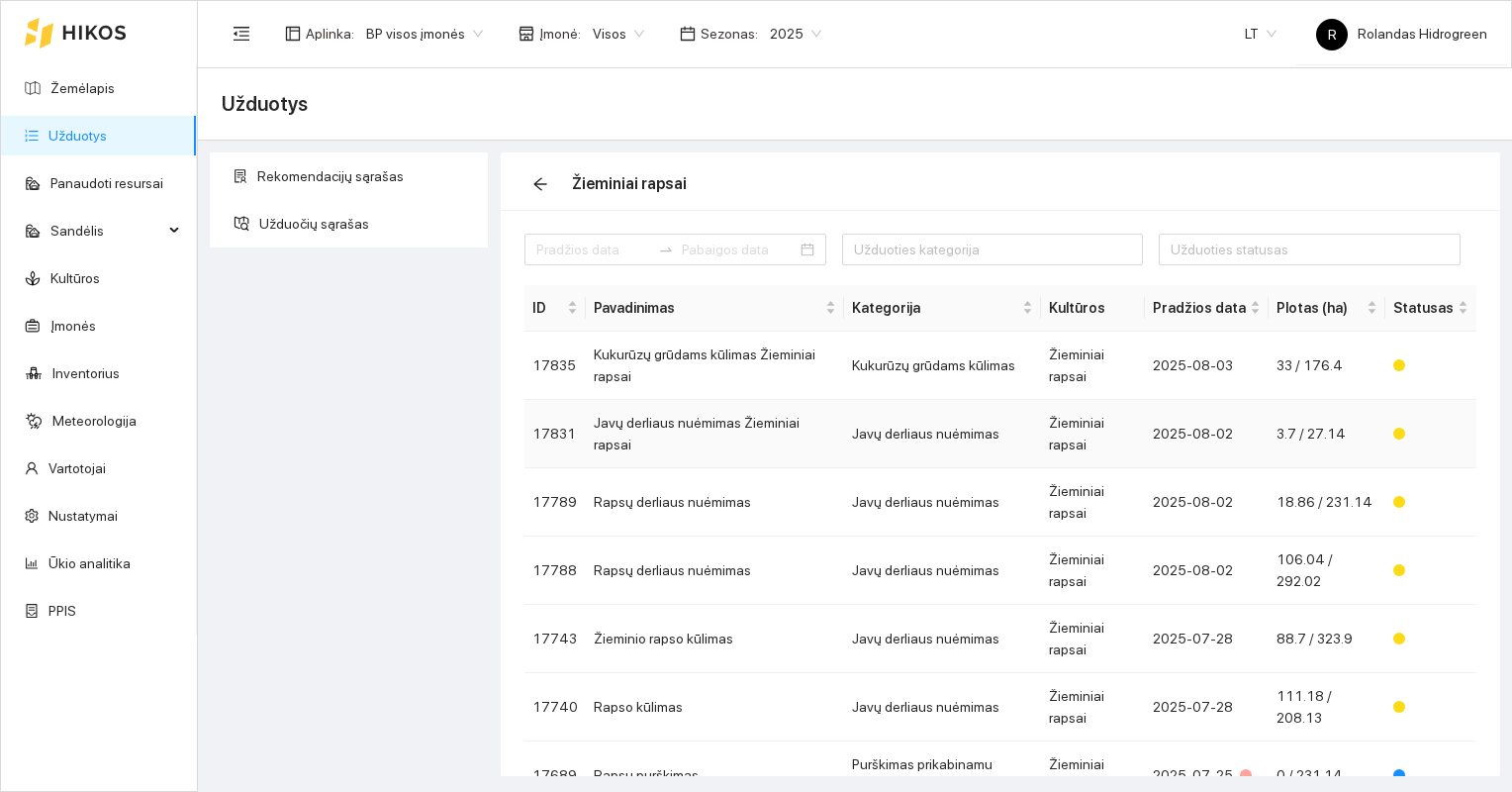 click on "Javų derliaus nuėmimas Žieminiai rapsai" at bounding box center (714, 434) 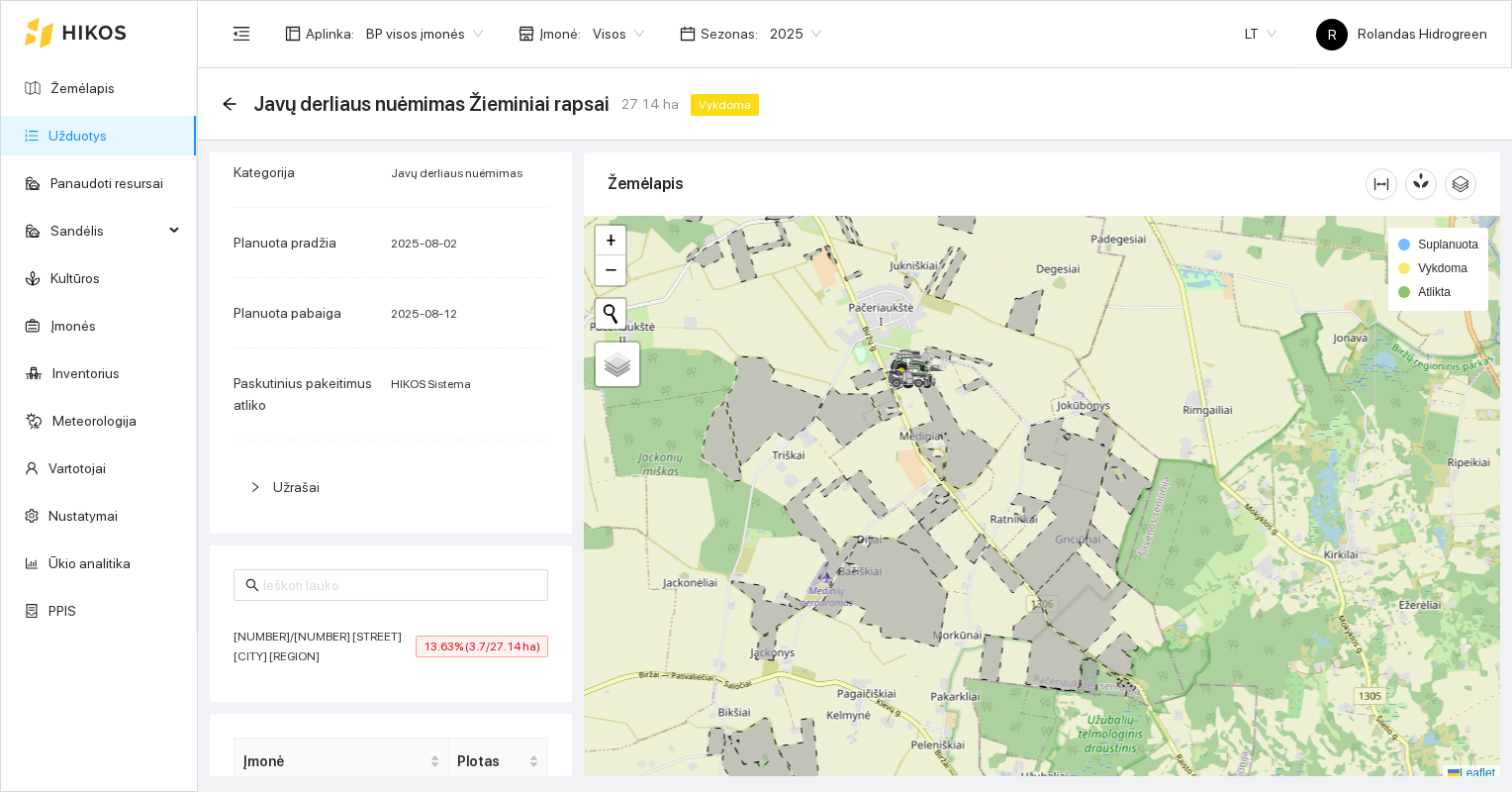 scroll, scrollTop: 388, scrollLeft: 0, axis: vertical 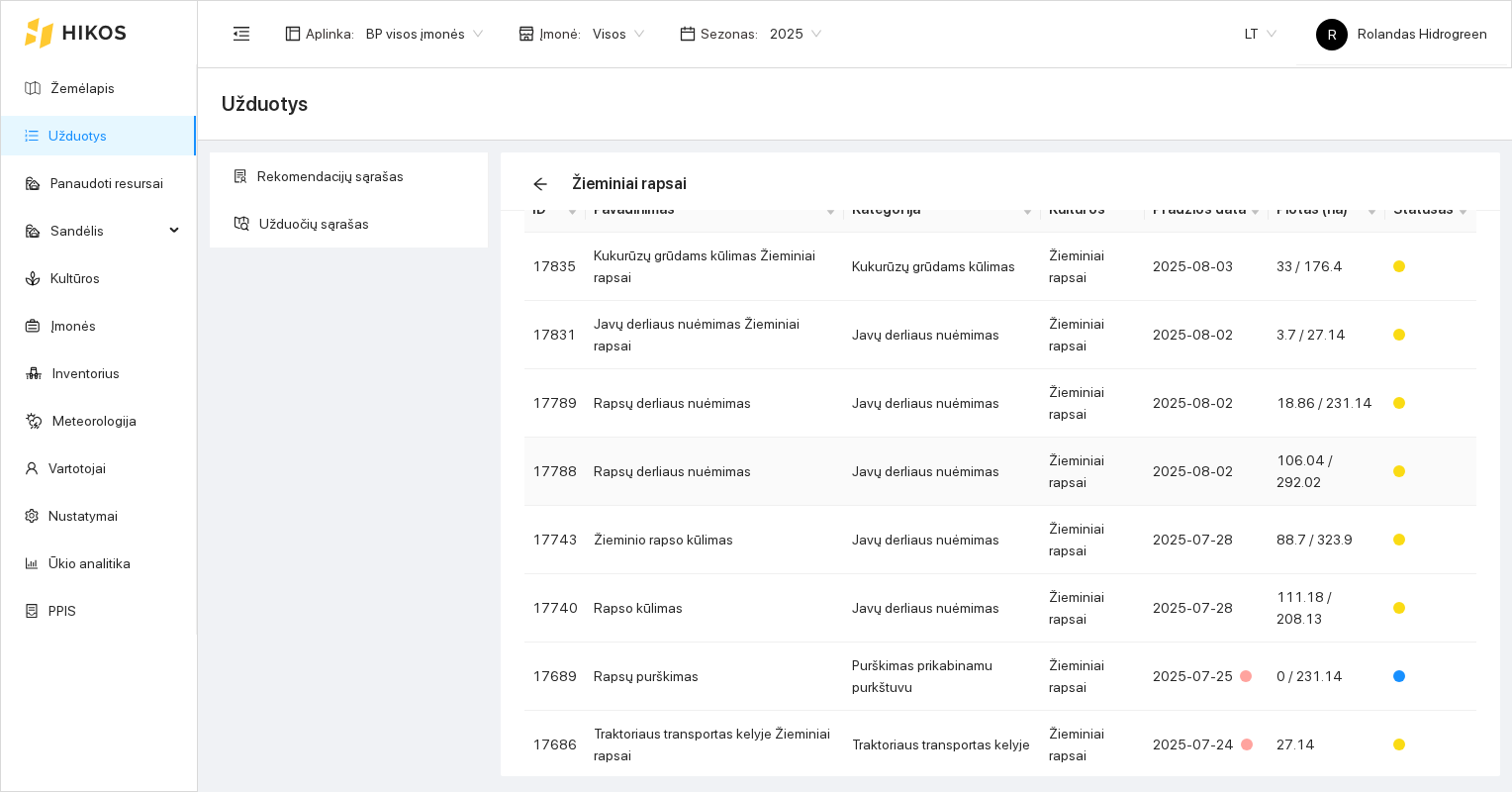 click on "Rapsų derliaus nuėmimas" at bounding box center [714, 471] 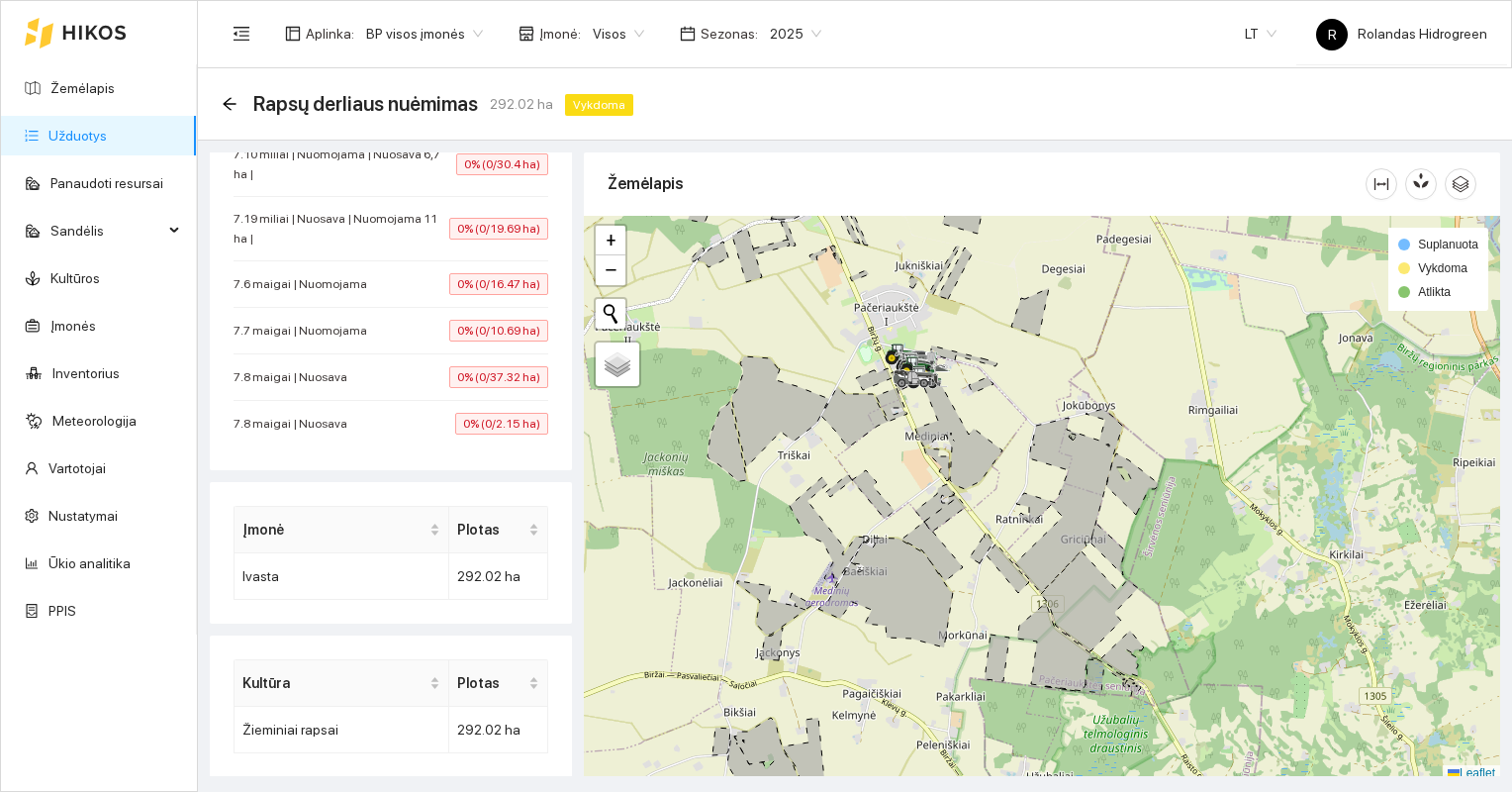 scroll, scrollTop: 0, scrollLeft: 0, axis: both 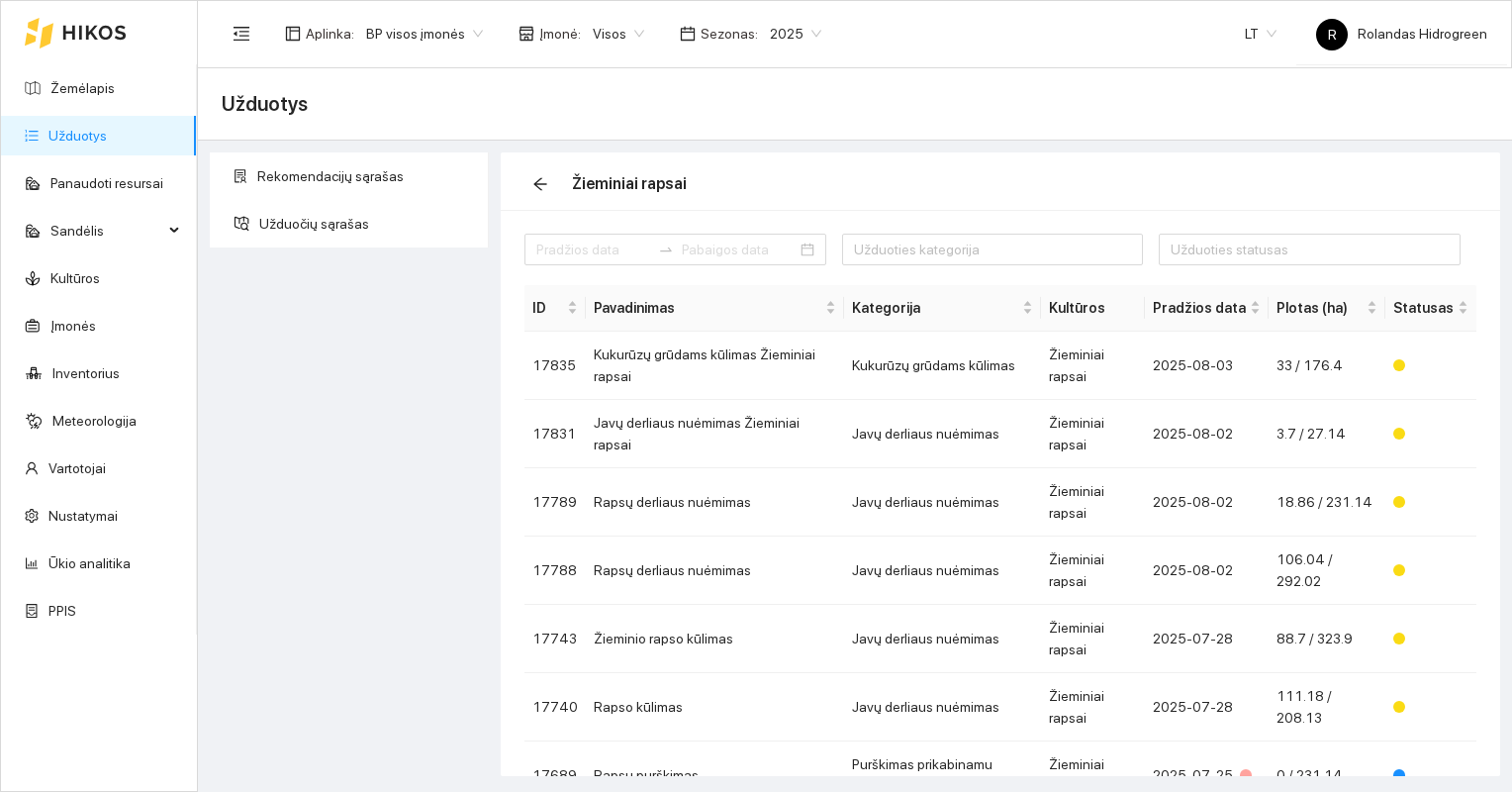 click on "Užduotys" at bounding box center [77, 136] 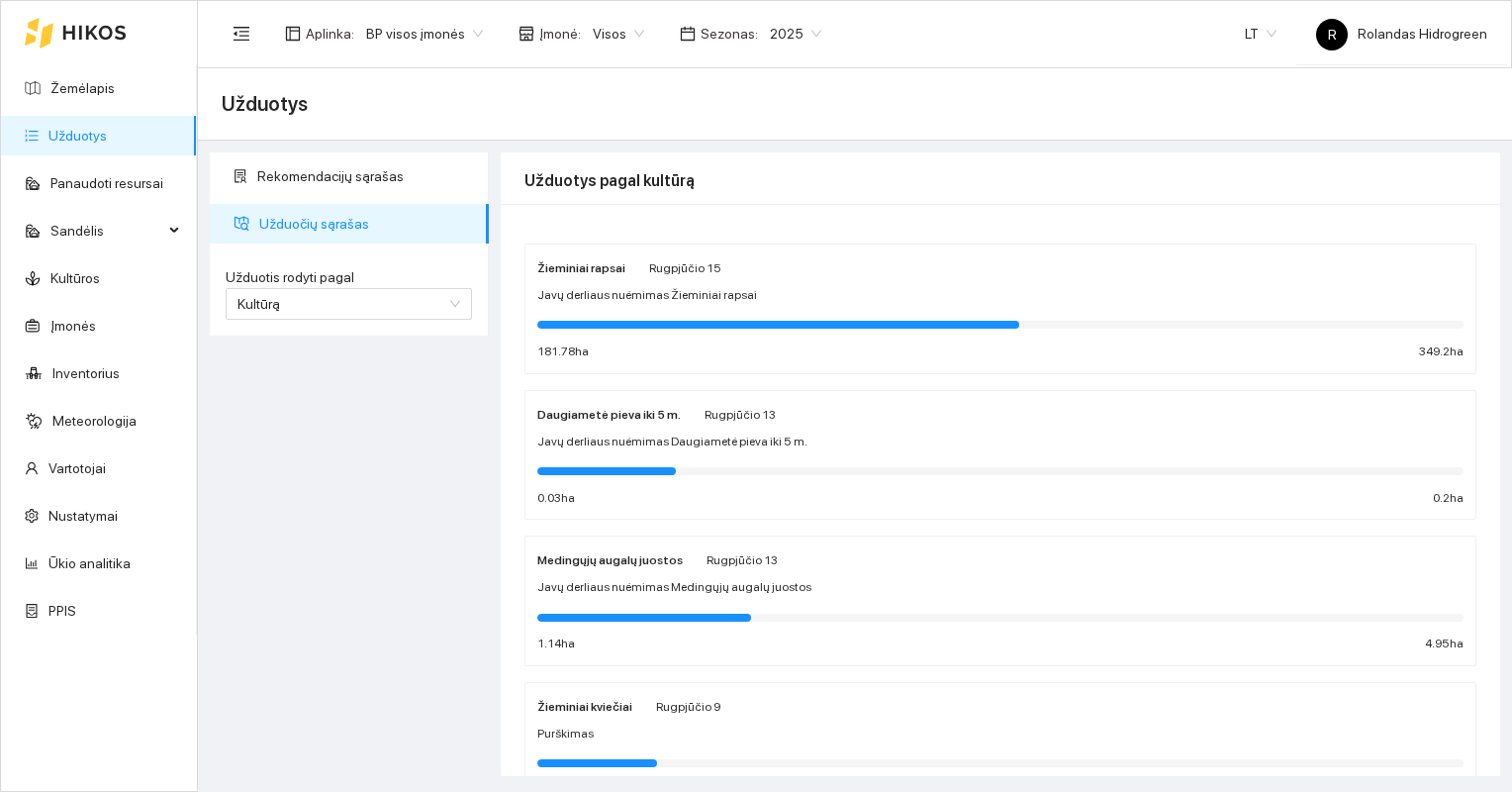 click on "Užduočių sąrašas" at bounding box center [366, 224] 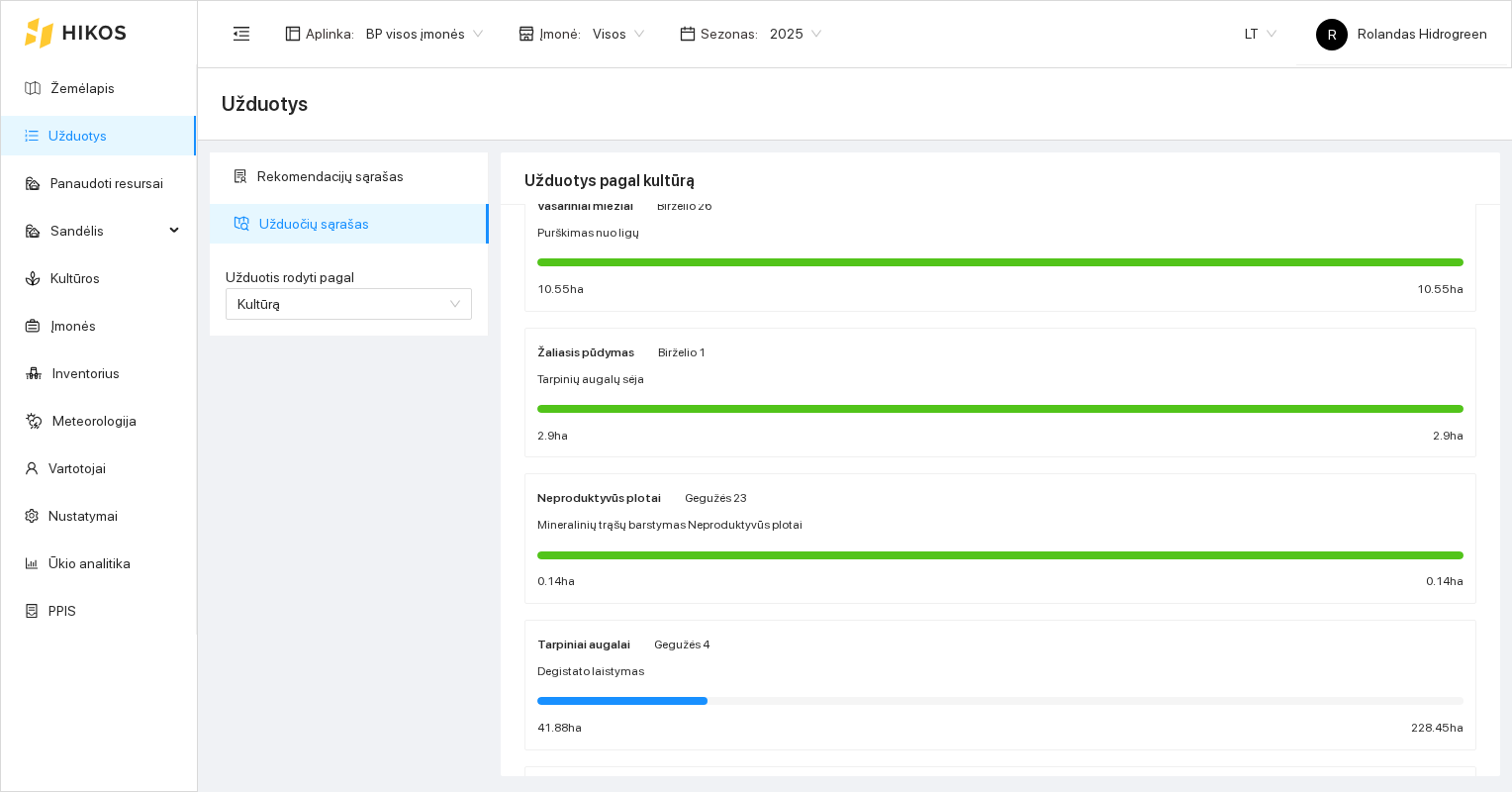 scroll, scrollTop: 2570, scrollLeft: 0, axis: vertical 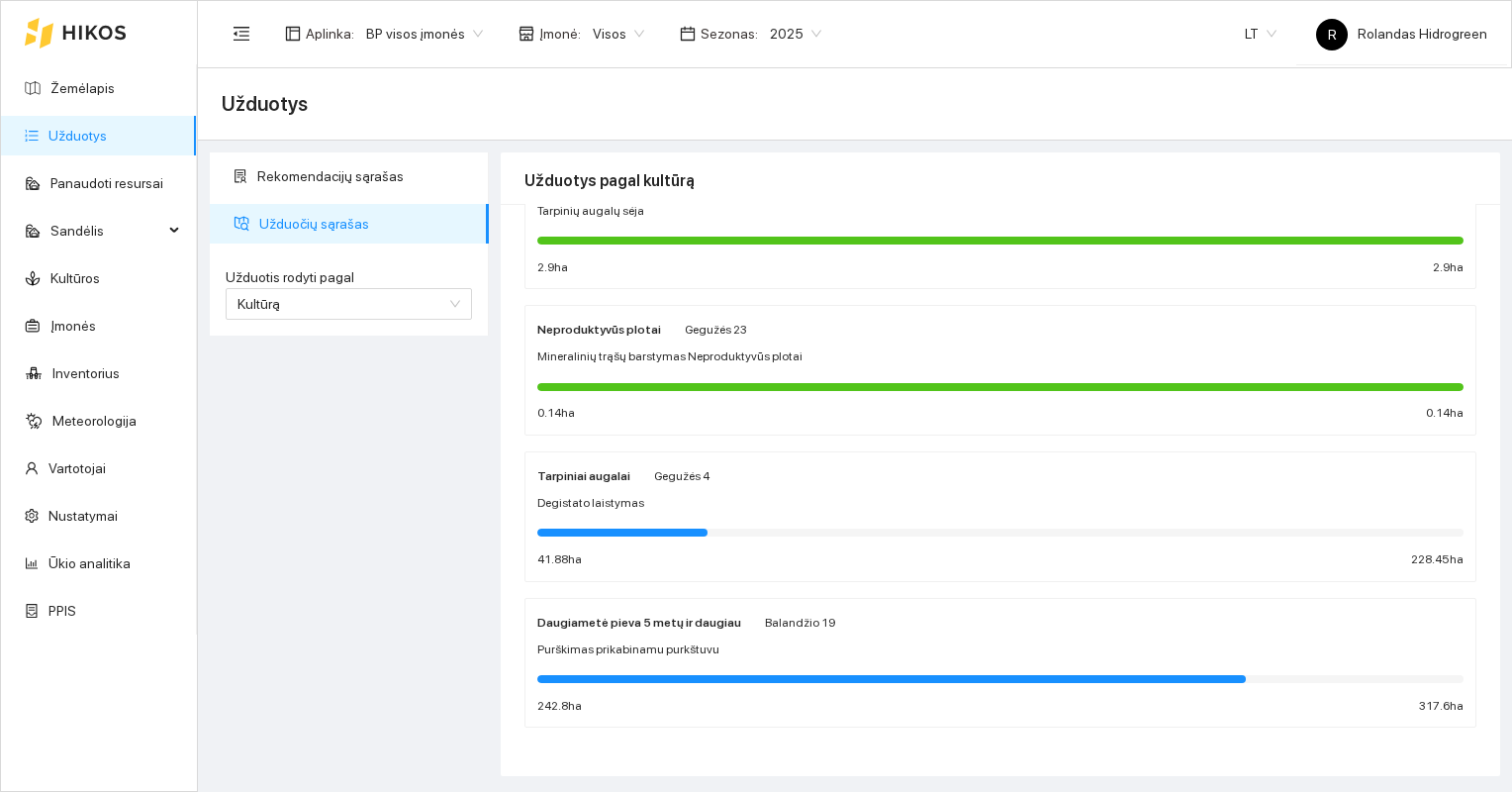 click on "Užduočių sąrašas" at bounding box center [366, 224] 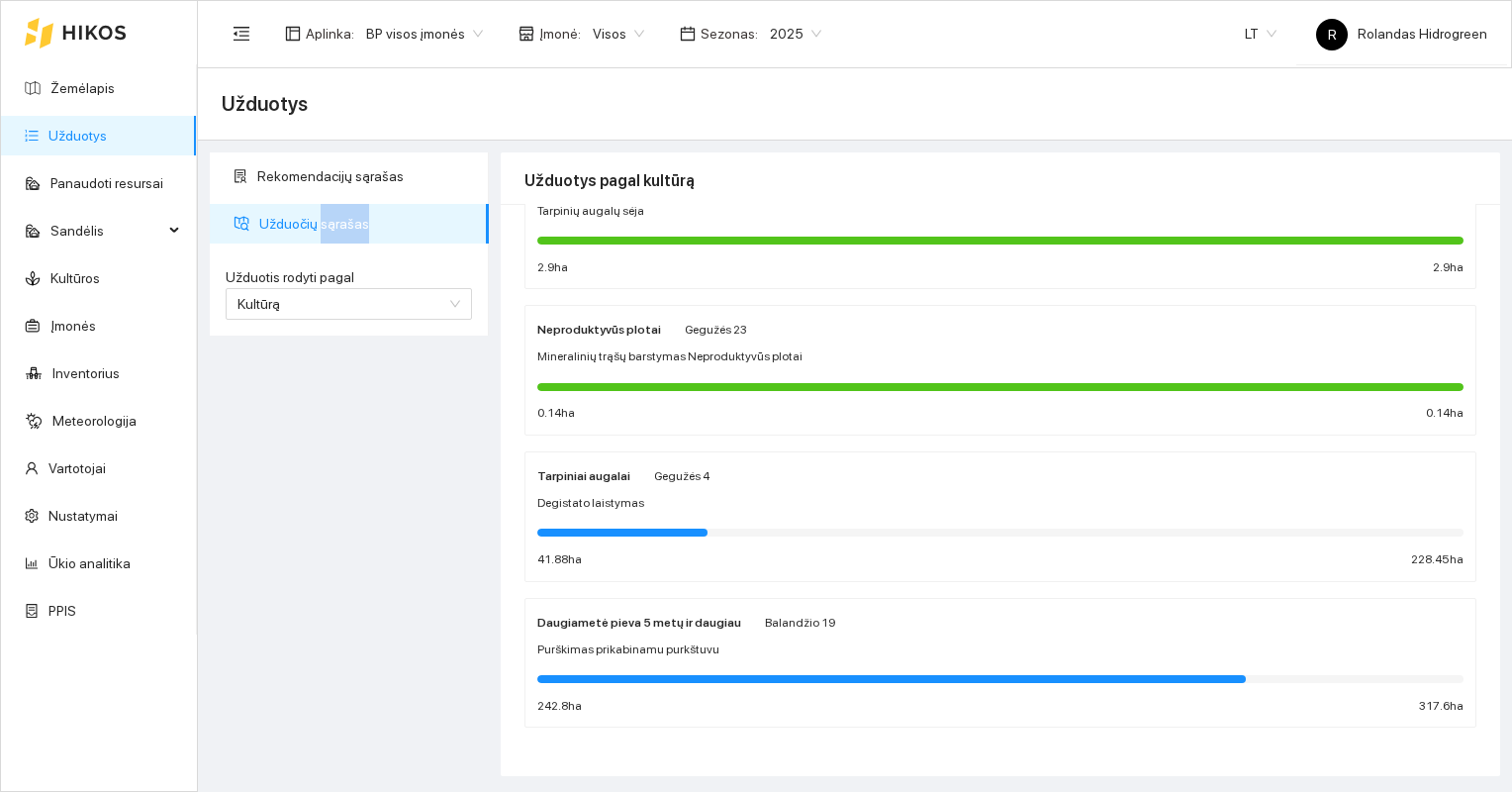 click on "Užduočių sąrašas" at bounding box center (366, 224) 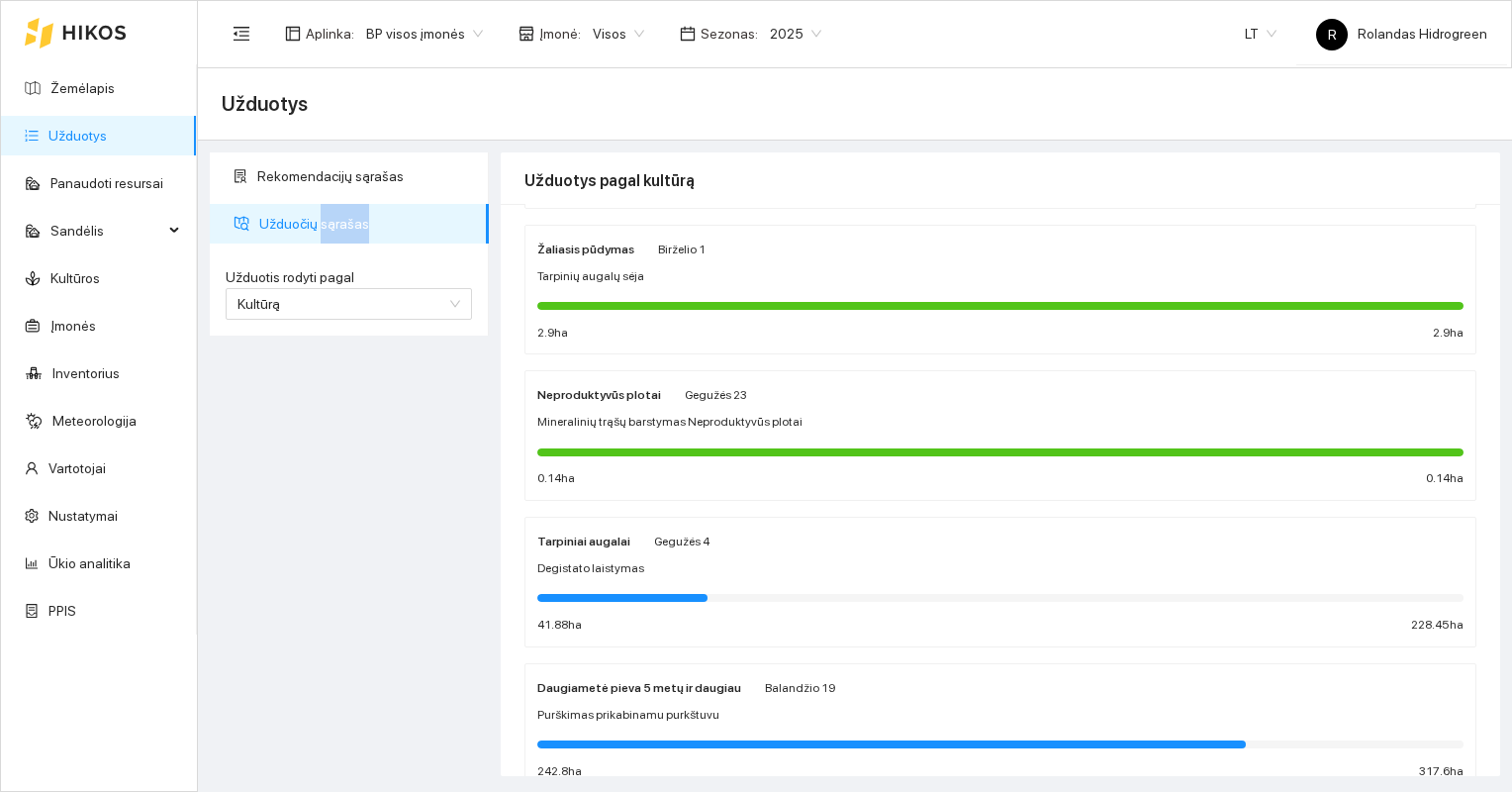 scroll, scrollTop: 2471, scrollLeft: 0, axis: vertical 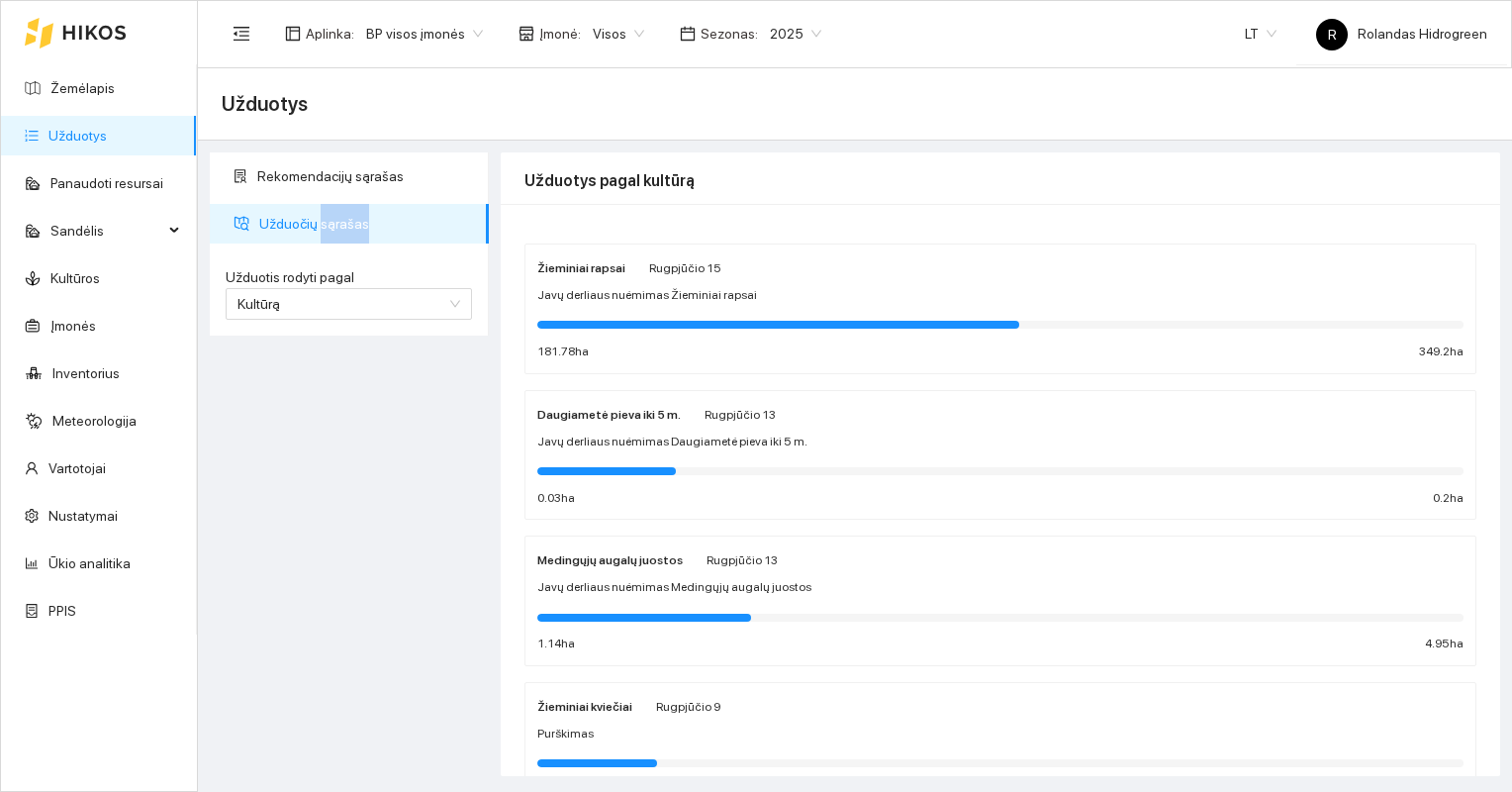 click on "Žieminiai rapsai" at bounding box center (581, 268) 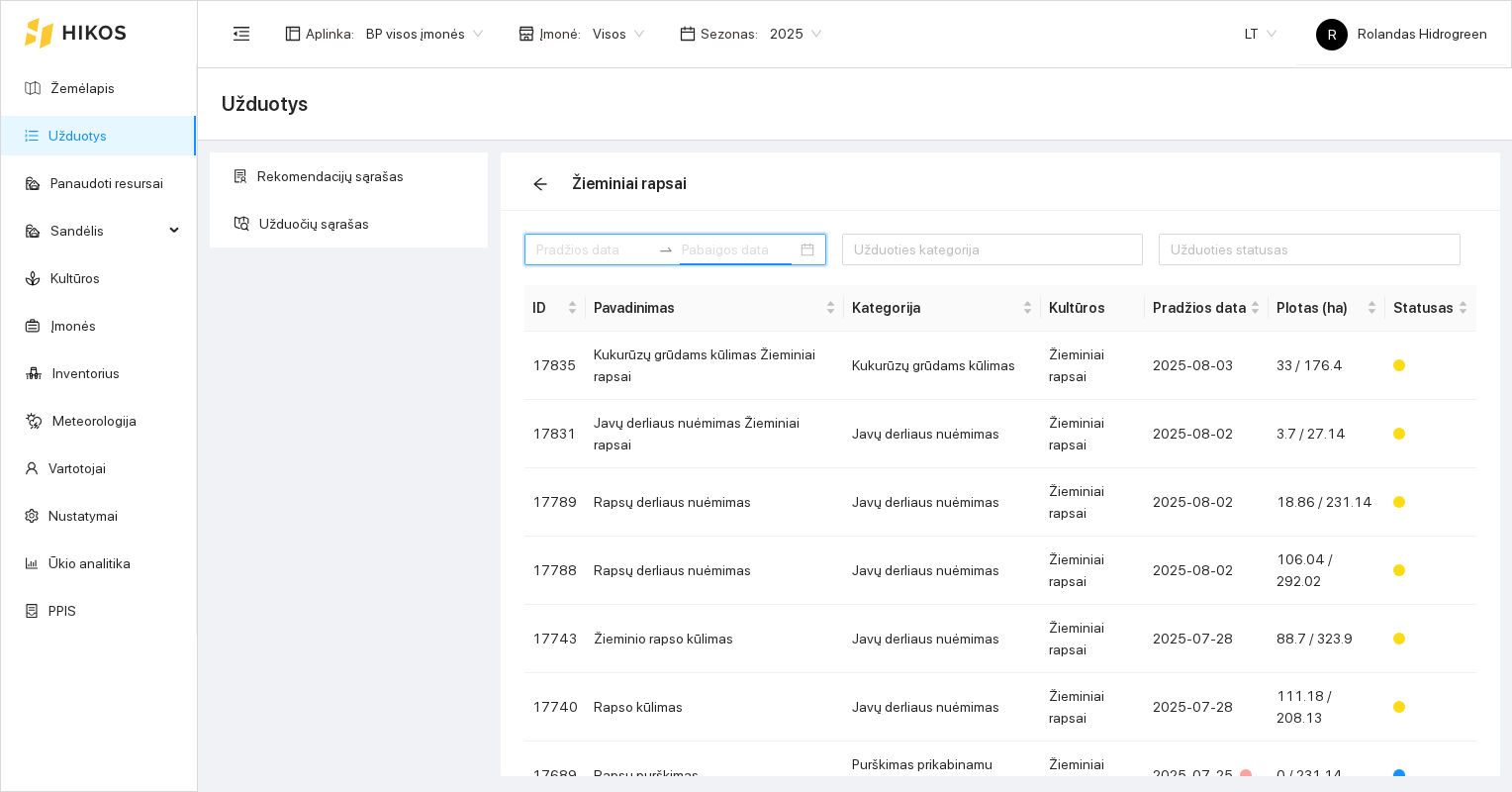 click at bounding box center (738, 249) 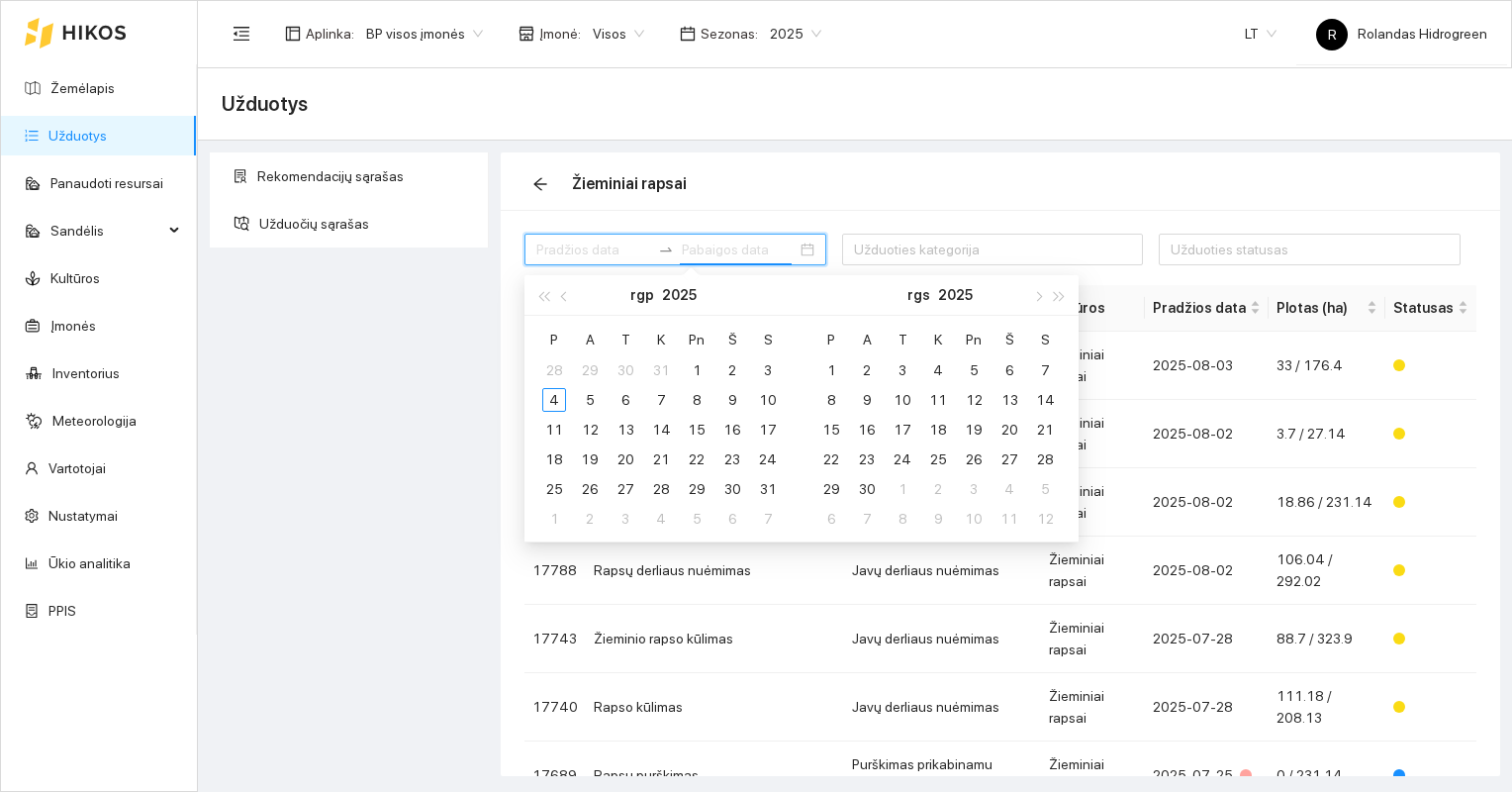 click at bounding box center (738, 249) 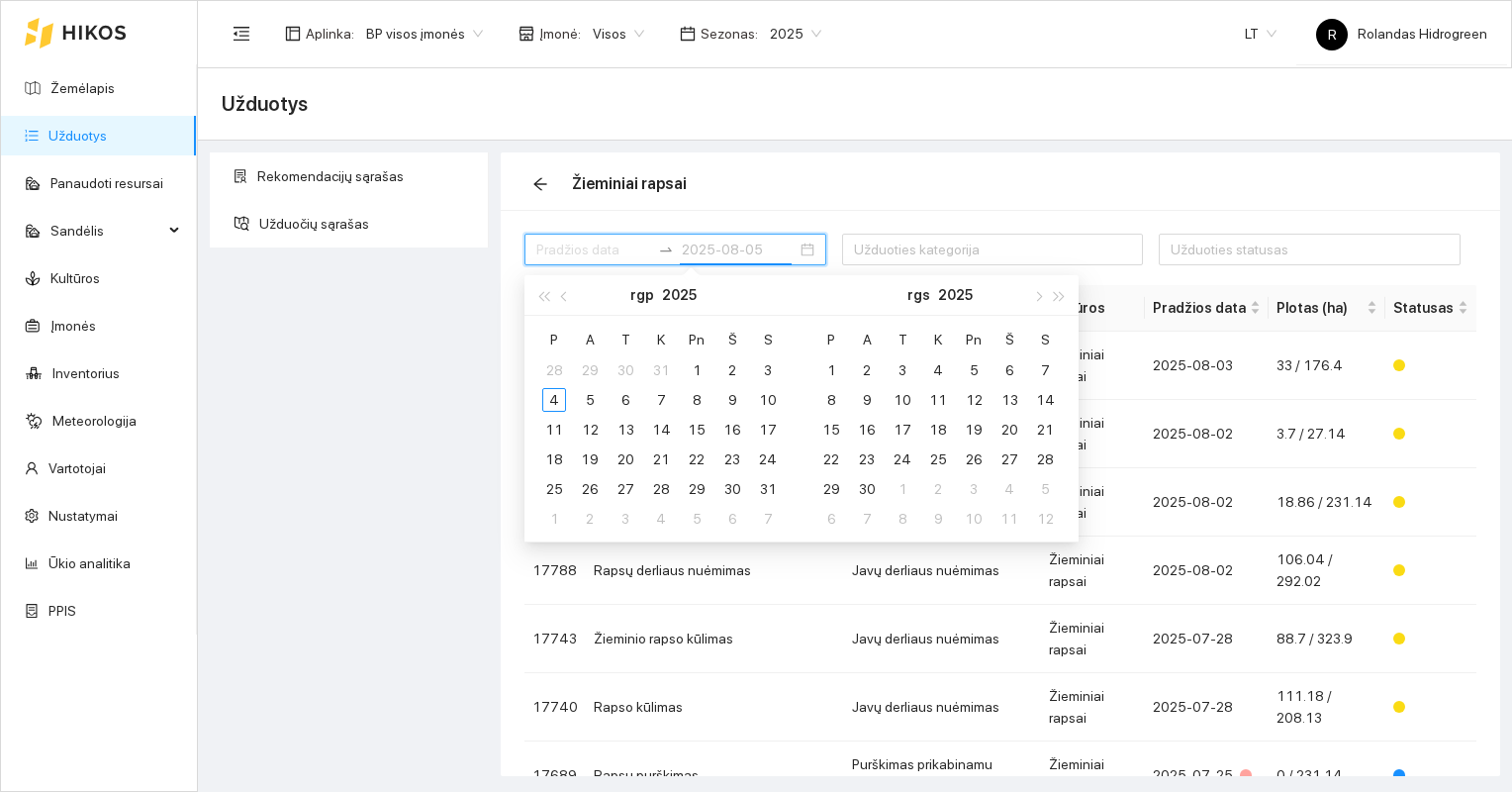type on "2025-08-04" 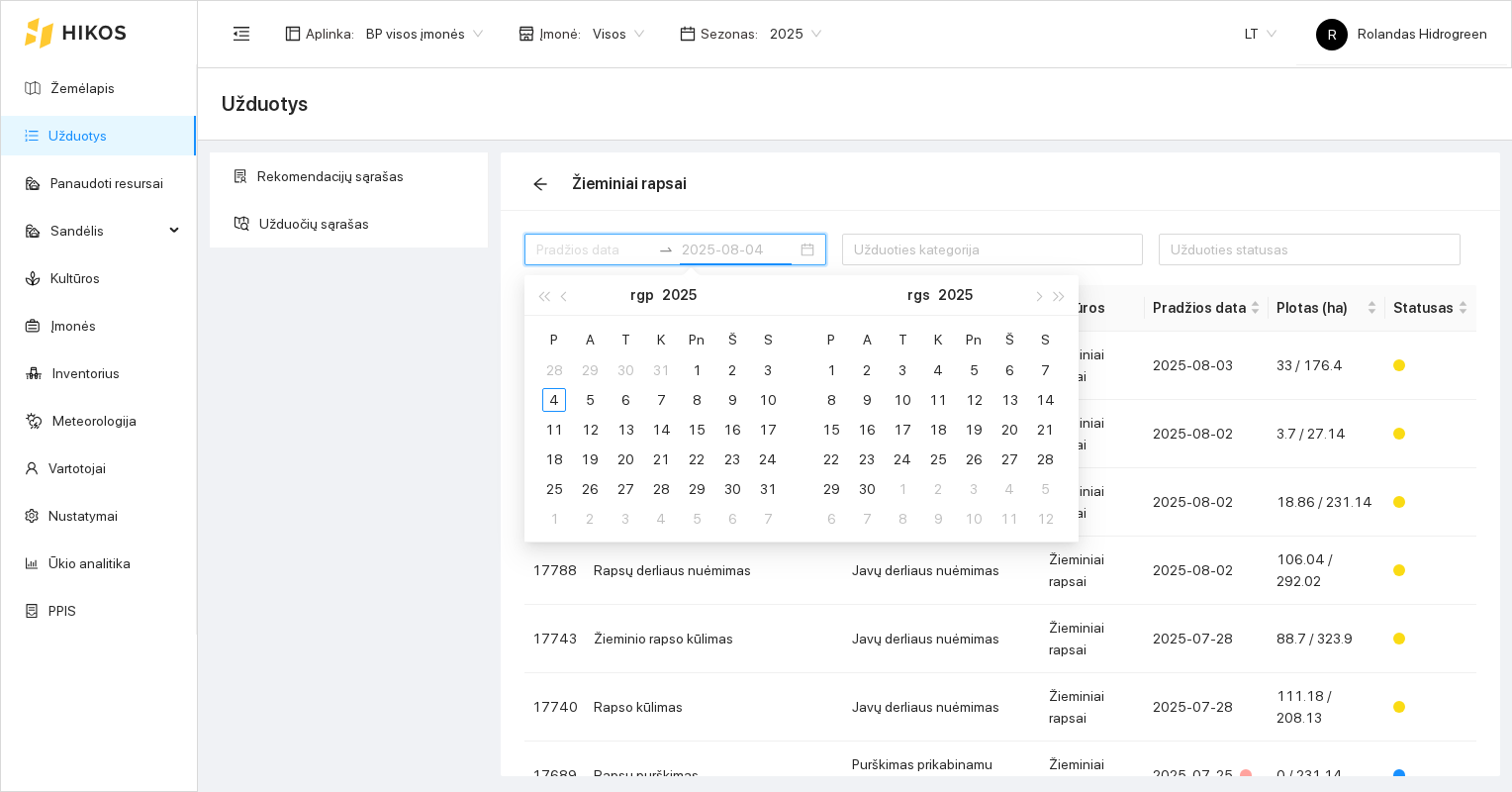 type 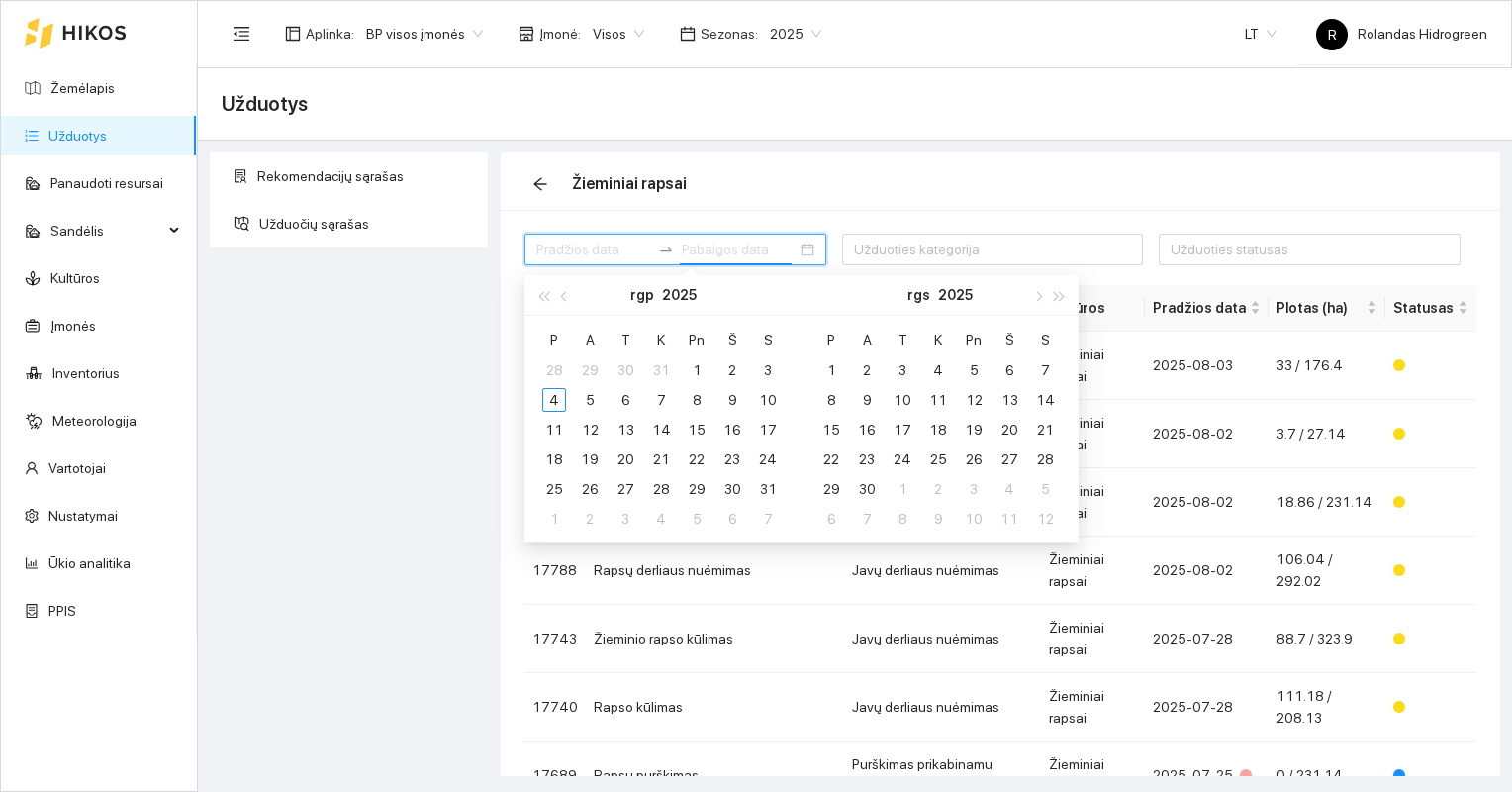 click on "Rekomendacijų sąrašas Užduočių sąrašas" at bounding box center [349, 464] 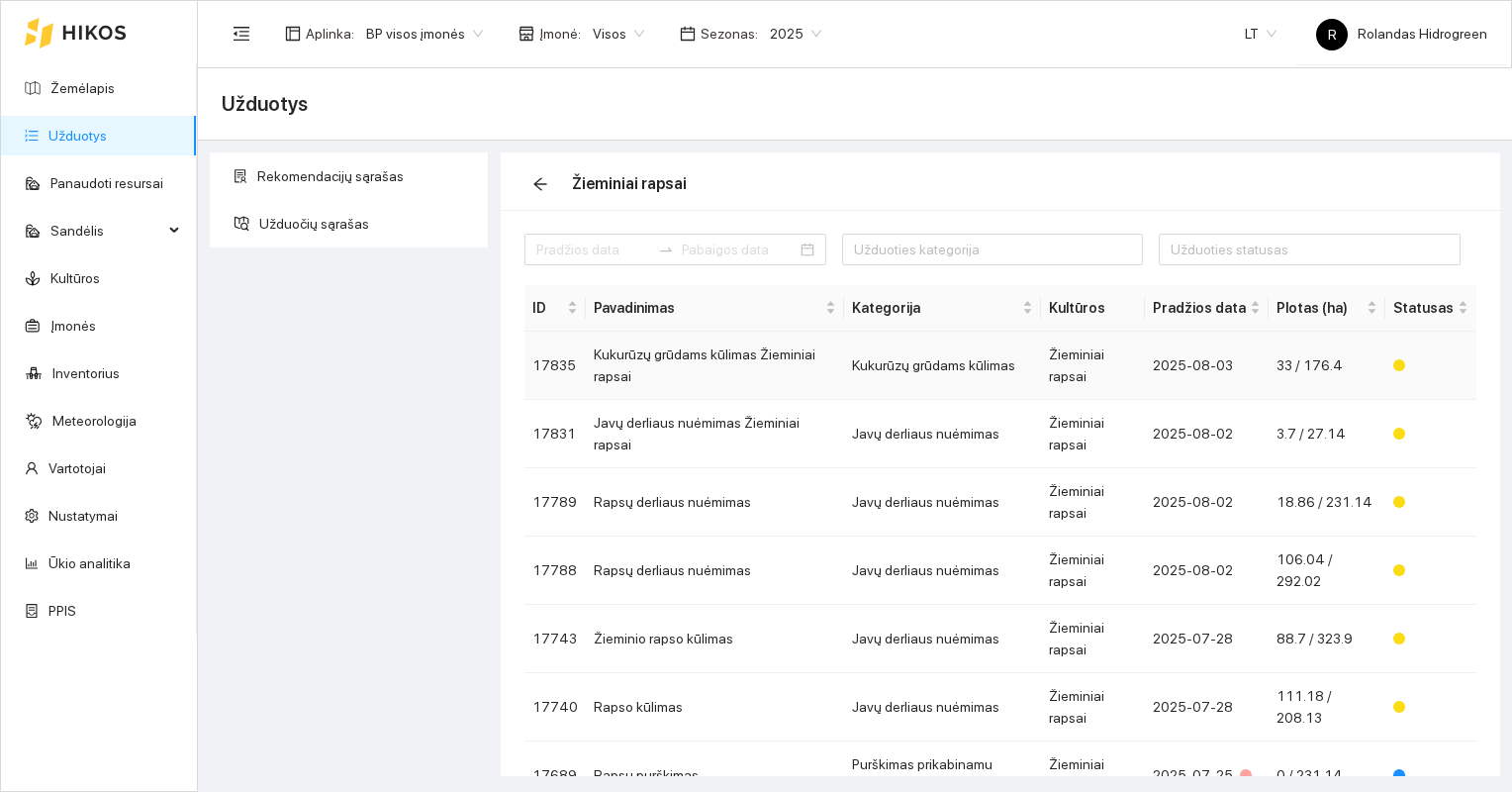click on "Žieminiai rapsai" at bounding box center (1092, 365) 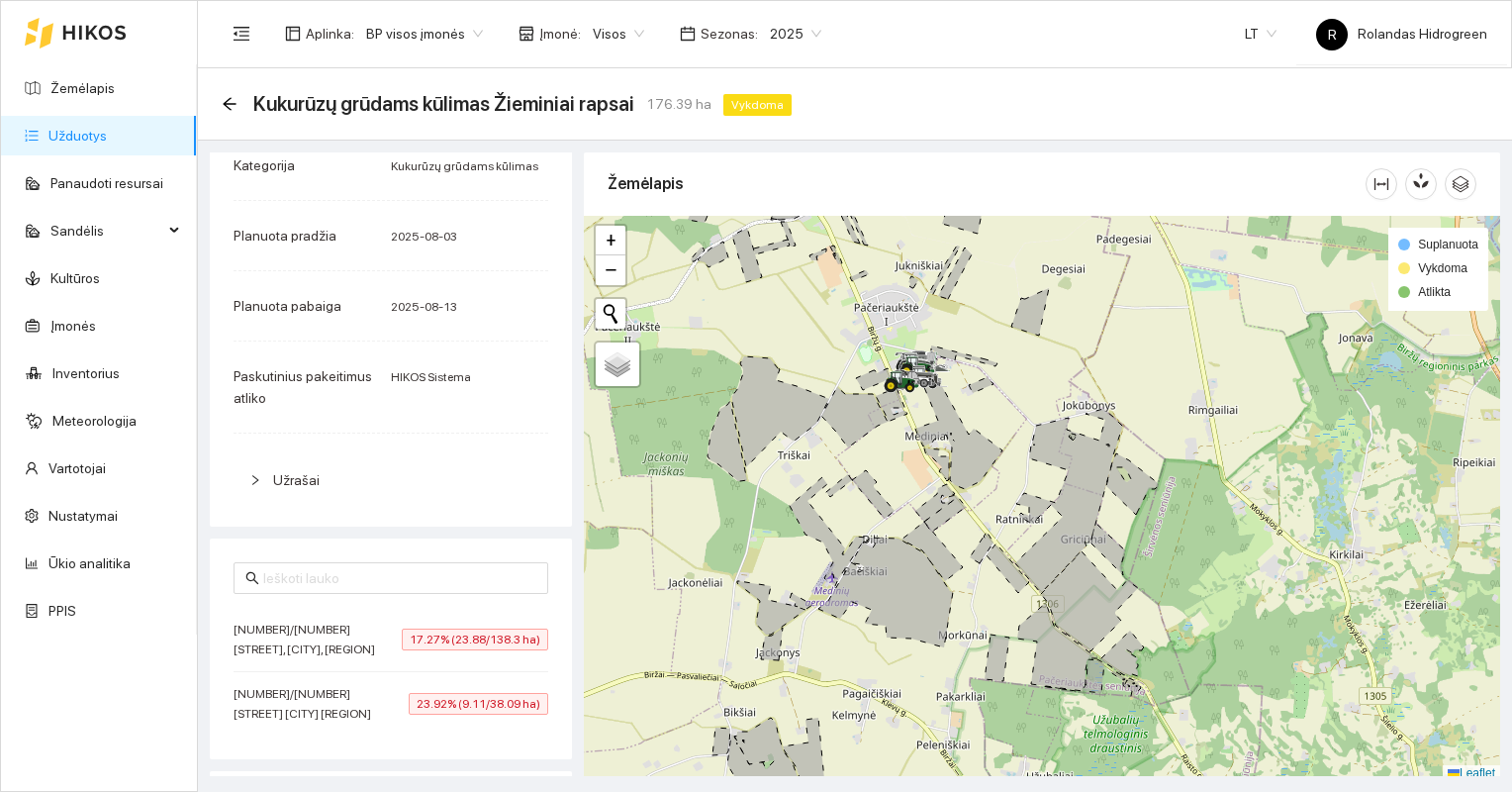 scroll, scrollTop: 0, scrollLeft: 0, axis: both 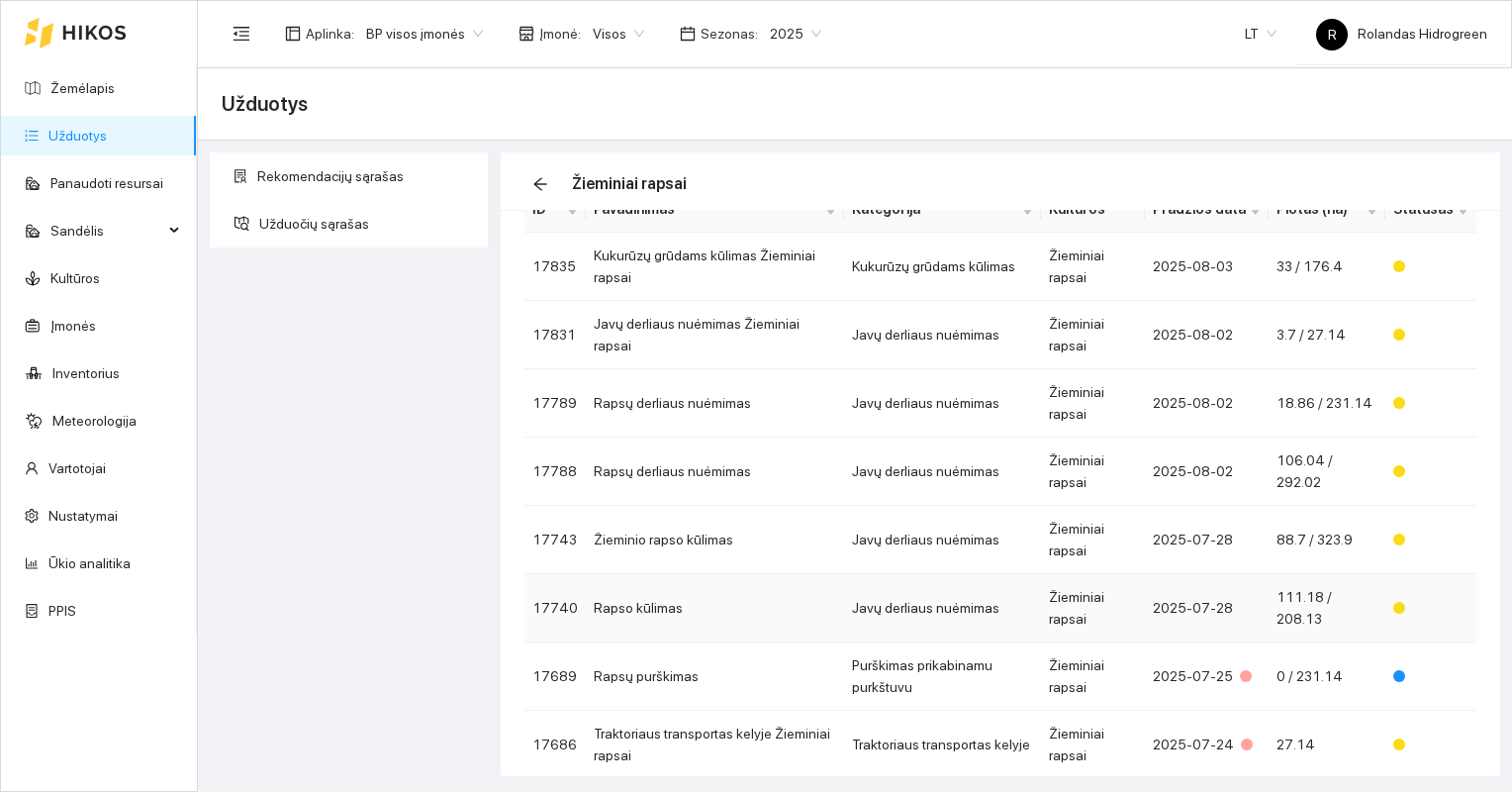 click on "Javų derliaus nuėmimas" at bounding box center (942, 608) 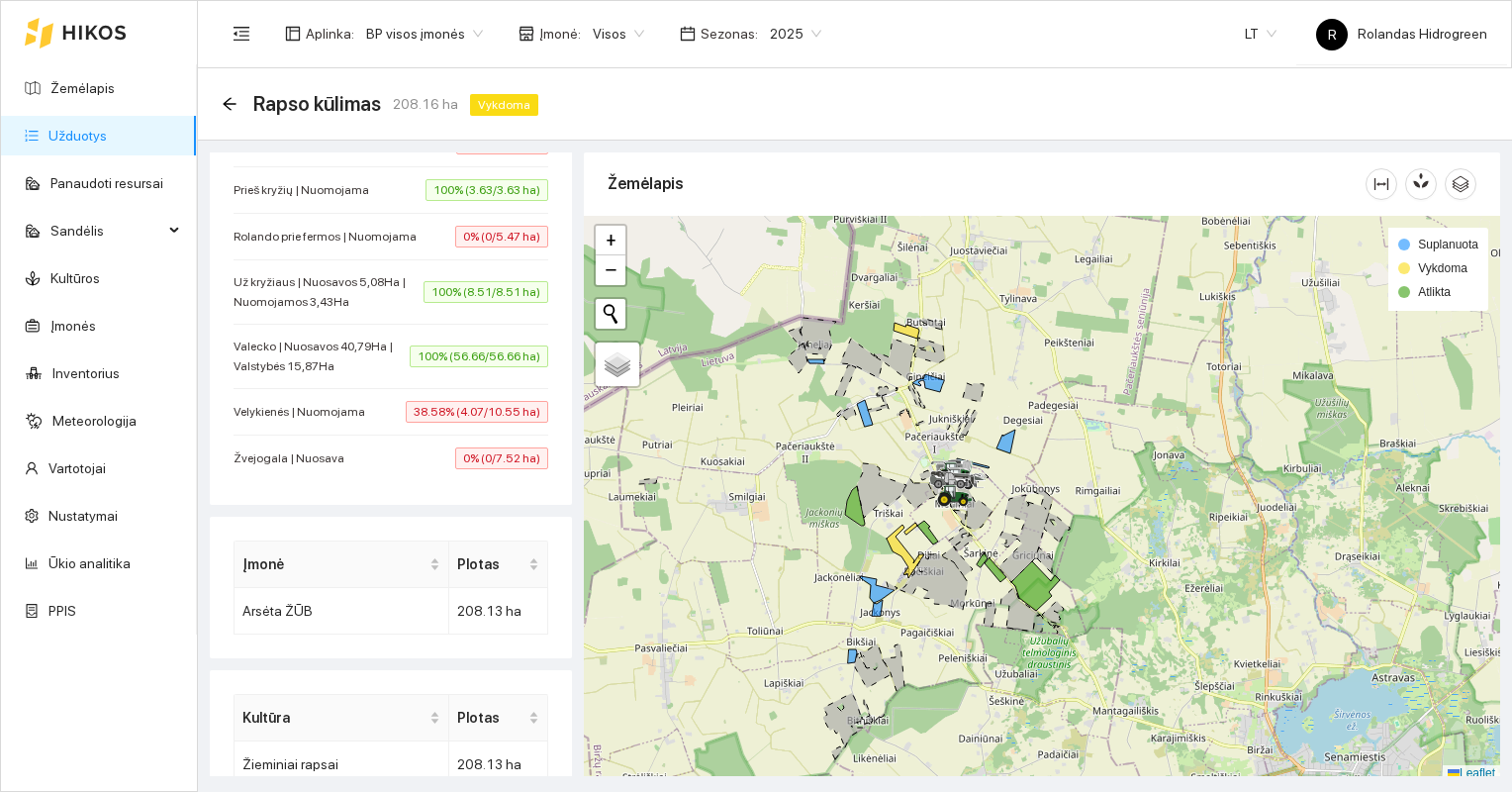 scroll, scrollTop: 1251, scrollLeft: 0, axis: vertical 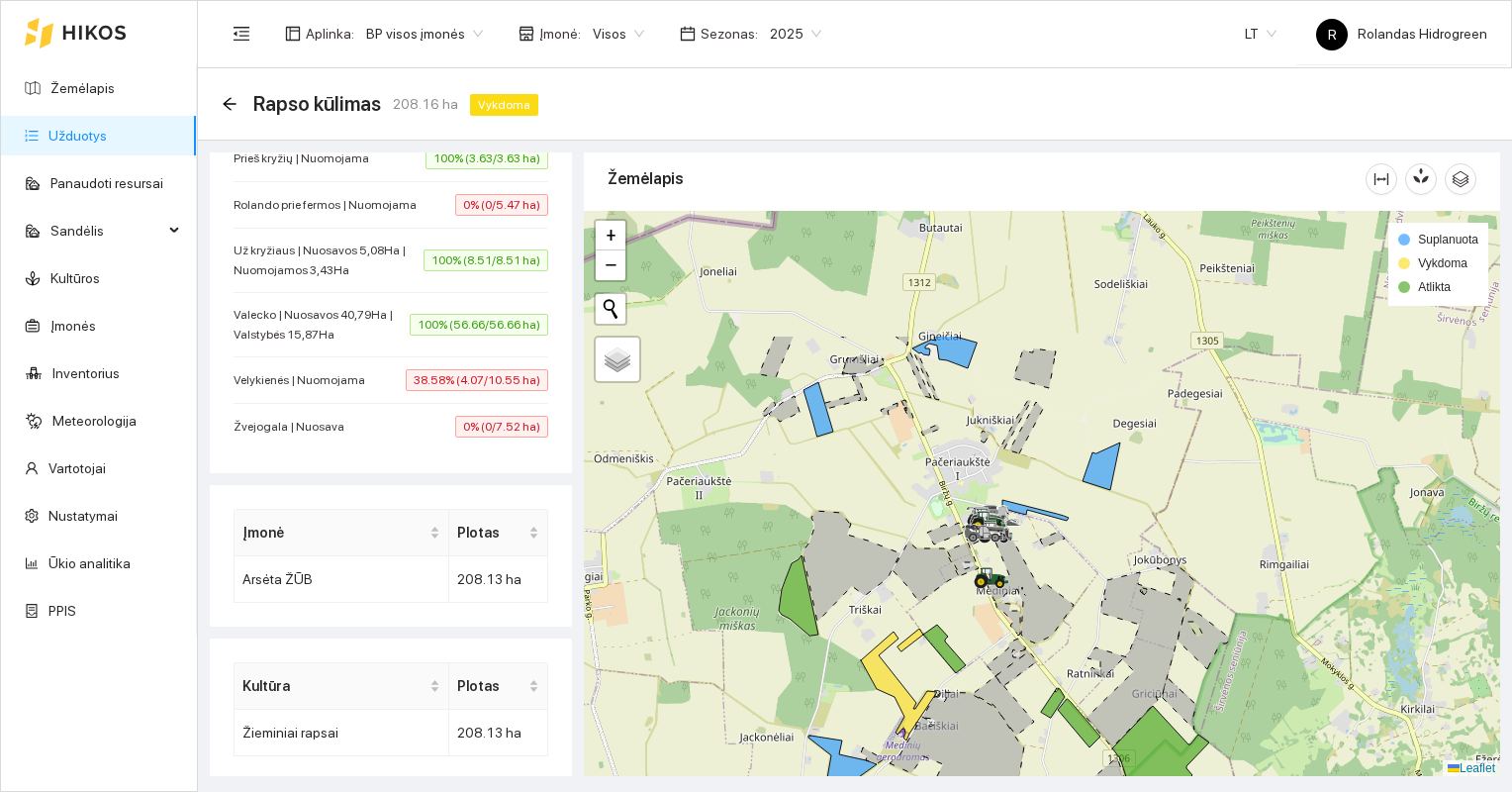 drag, startPoint x: 915, startPoint y: 574, endPoint x: 973, endPoint y: 756, distance: 191.01832 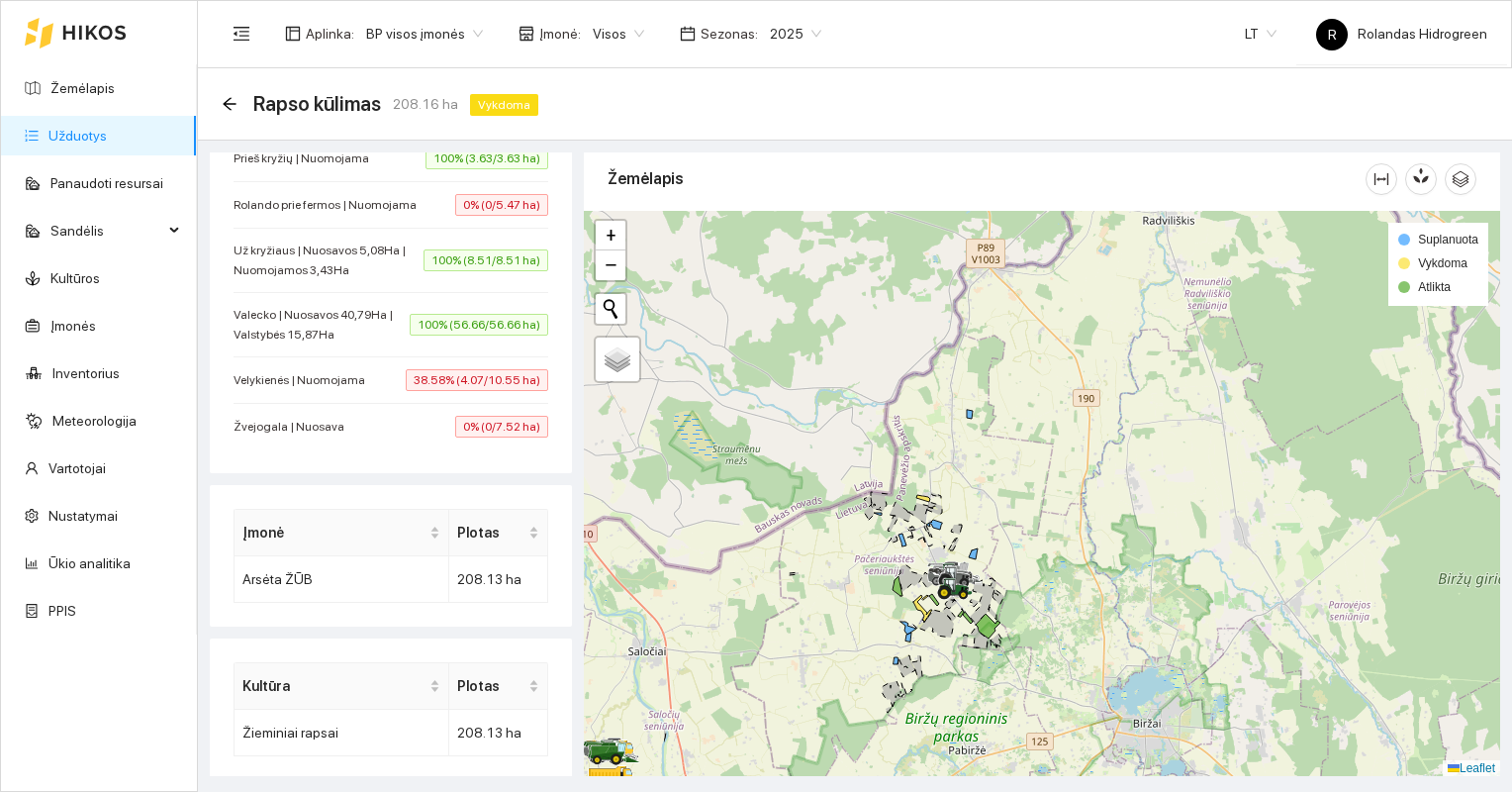 drag, startPoint x: 702, startPoint y: 575, endPoint x: 850, endPoint y: 577, distance: 148.01351 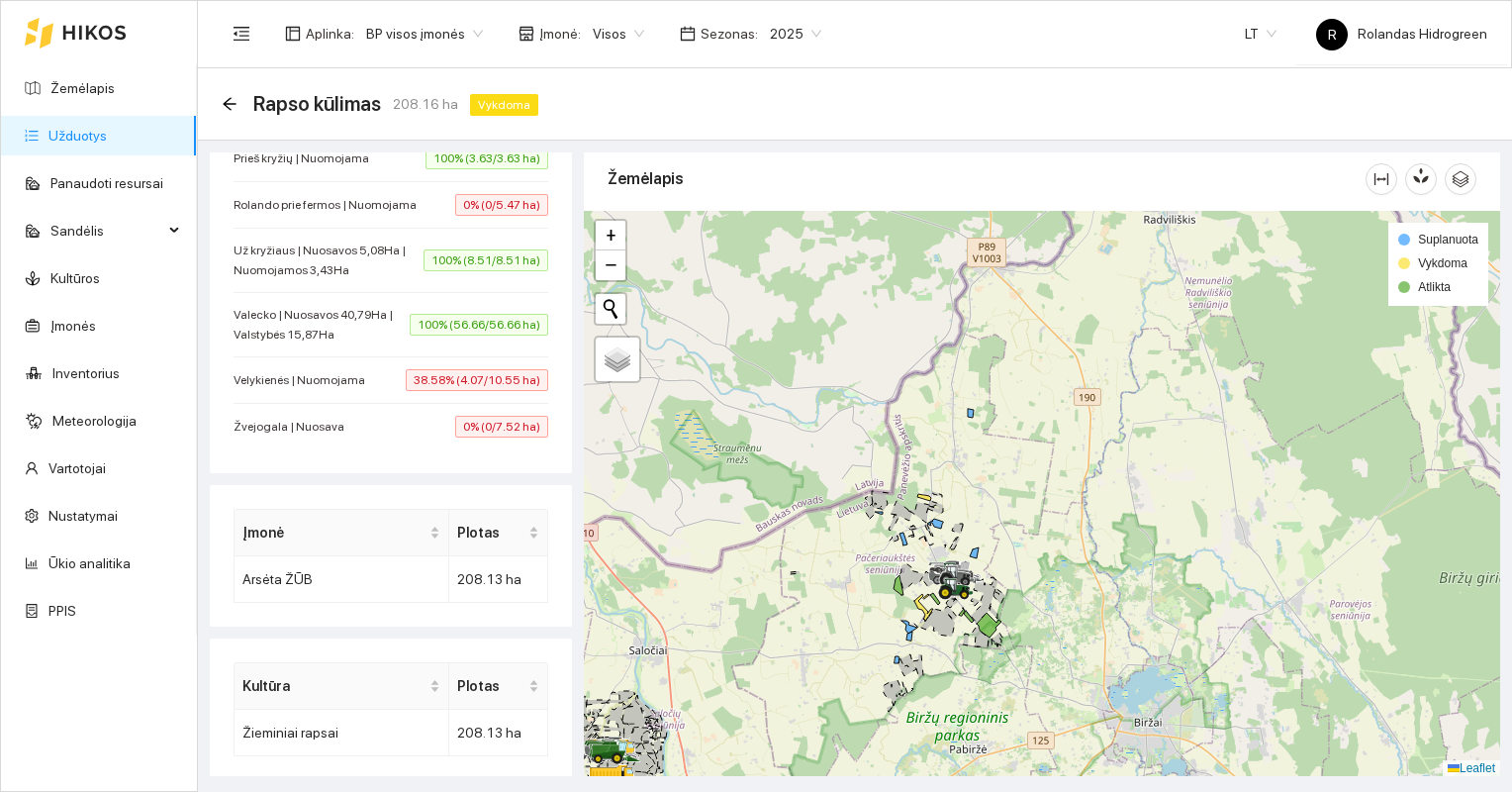 click on "38.58% (4.07/10.55 ha)" at bounding box center (477, 380) 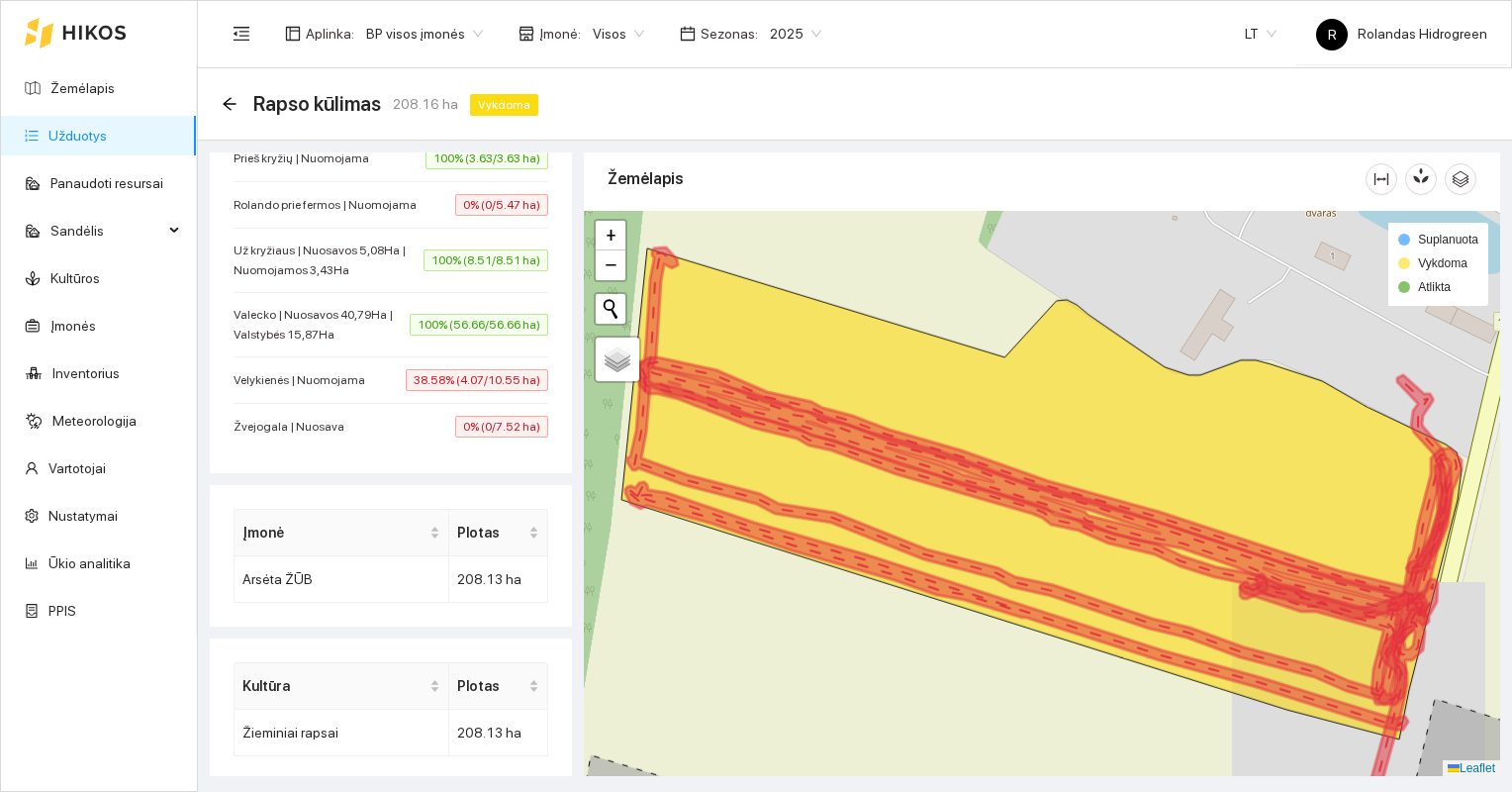 click on "38.58% (4.07/10.55 ha)" at bounding box center [477, 380] 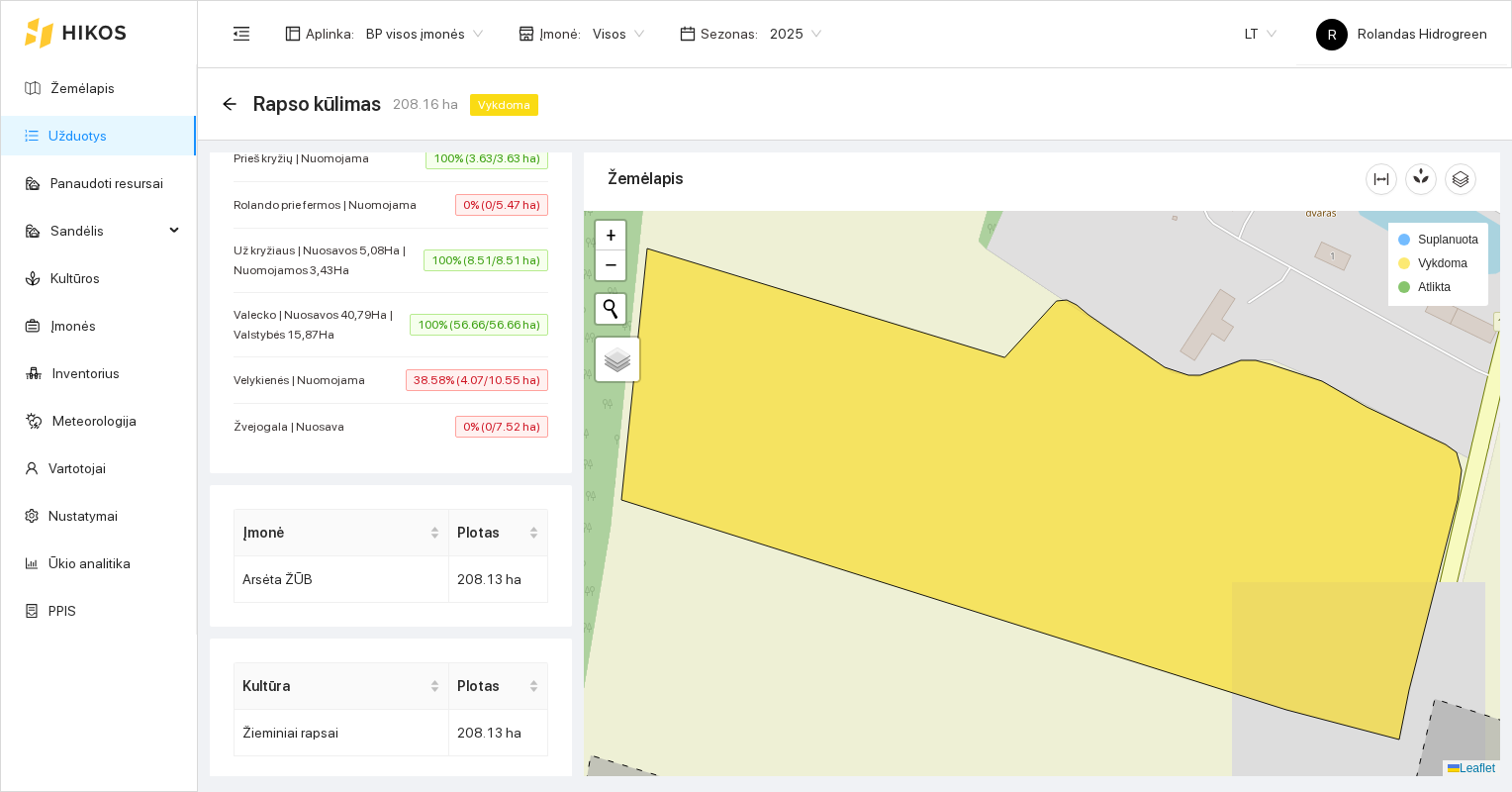 click on "38.58% (4.07/10.55 ha)" at bounding box center (477, 380) 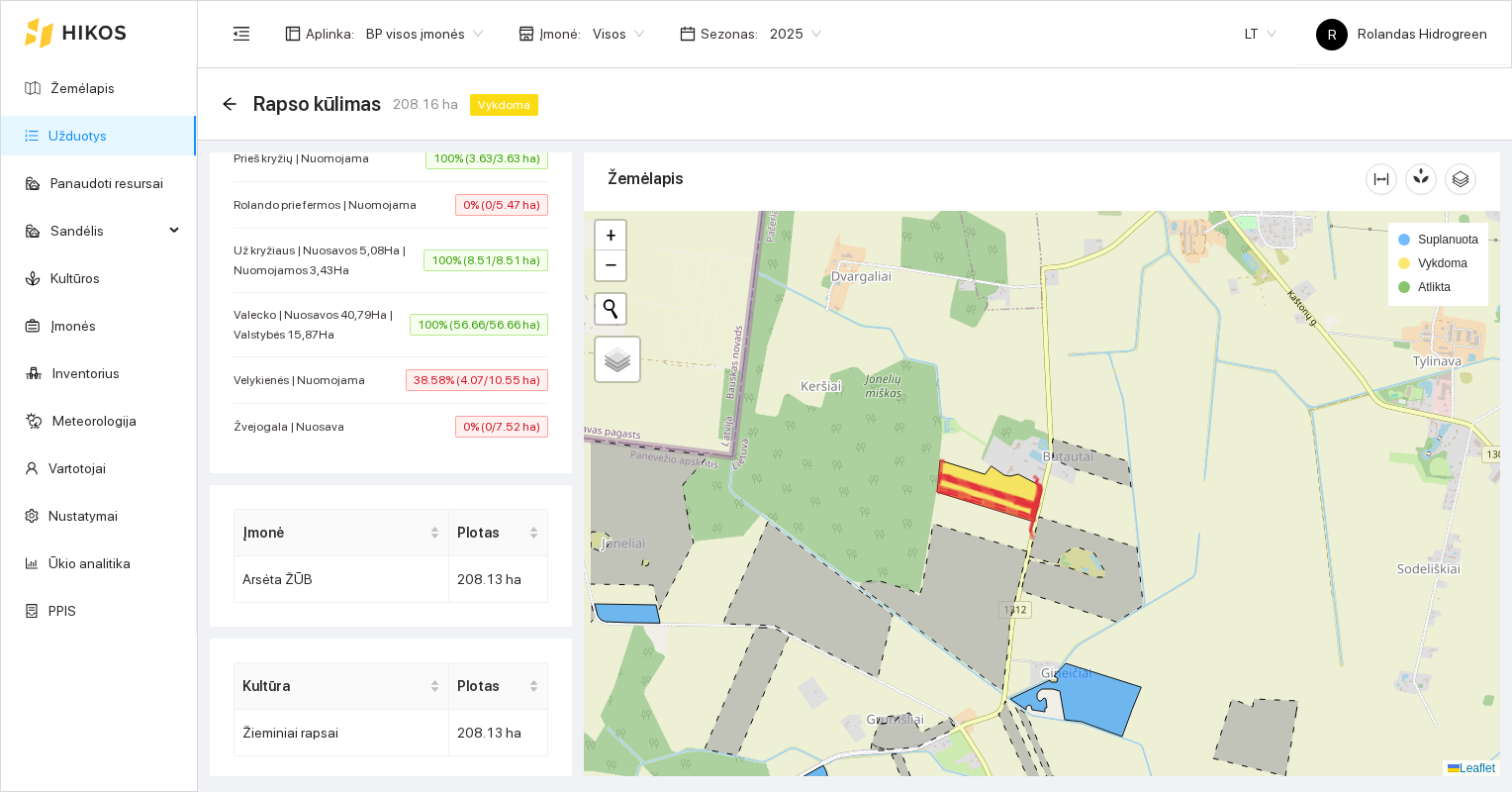 drag, startPoint x: 835, startPoint y: 546, endPoint x: 915, endPoint y: 511, distance: 87.32125 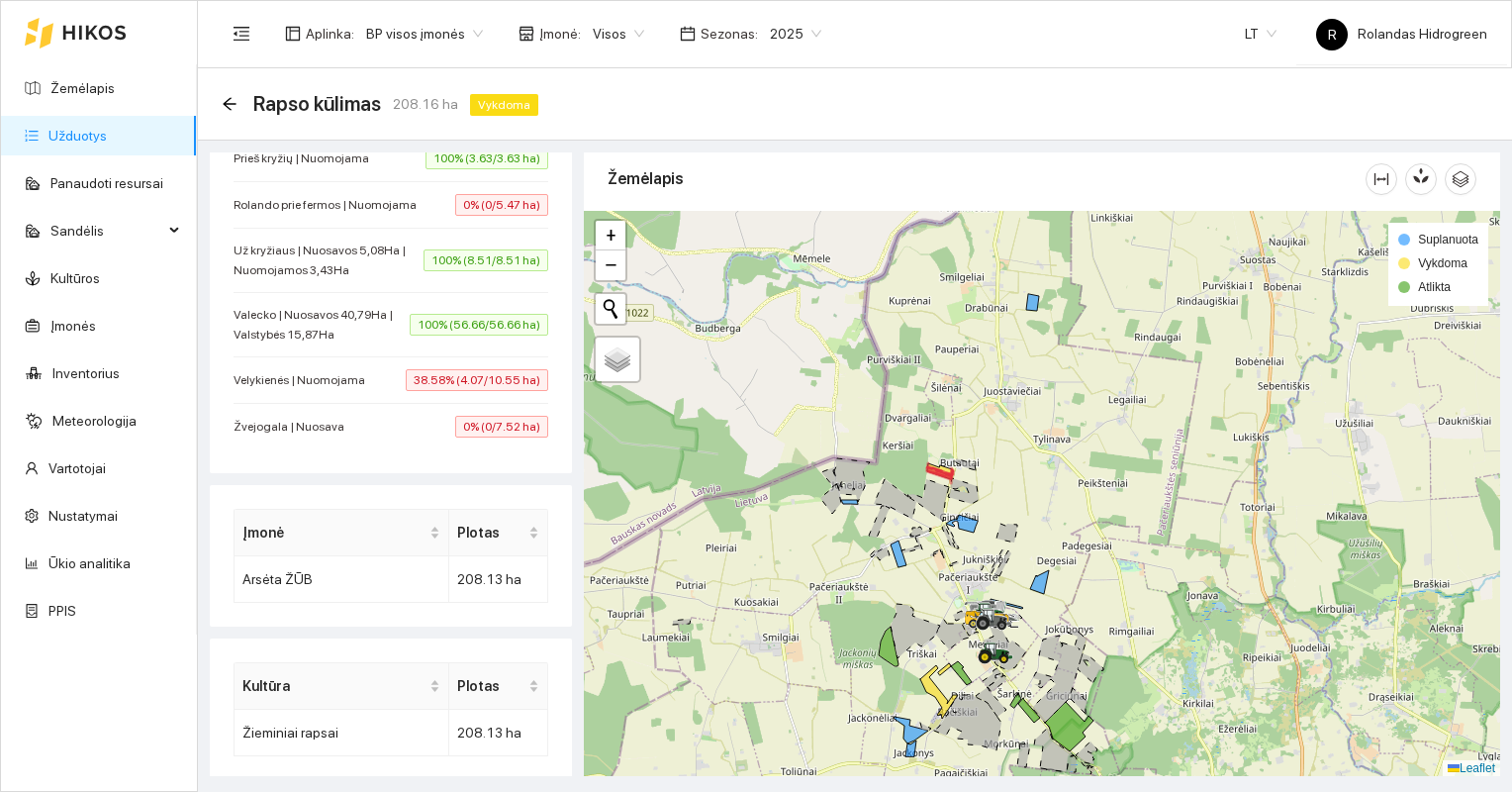 drag, startPoint x: 942, startPoint y: 547, endPoint x: 935, endPoint y: 500, distance: 47.518417 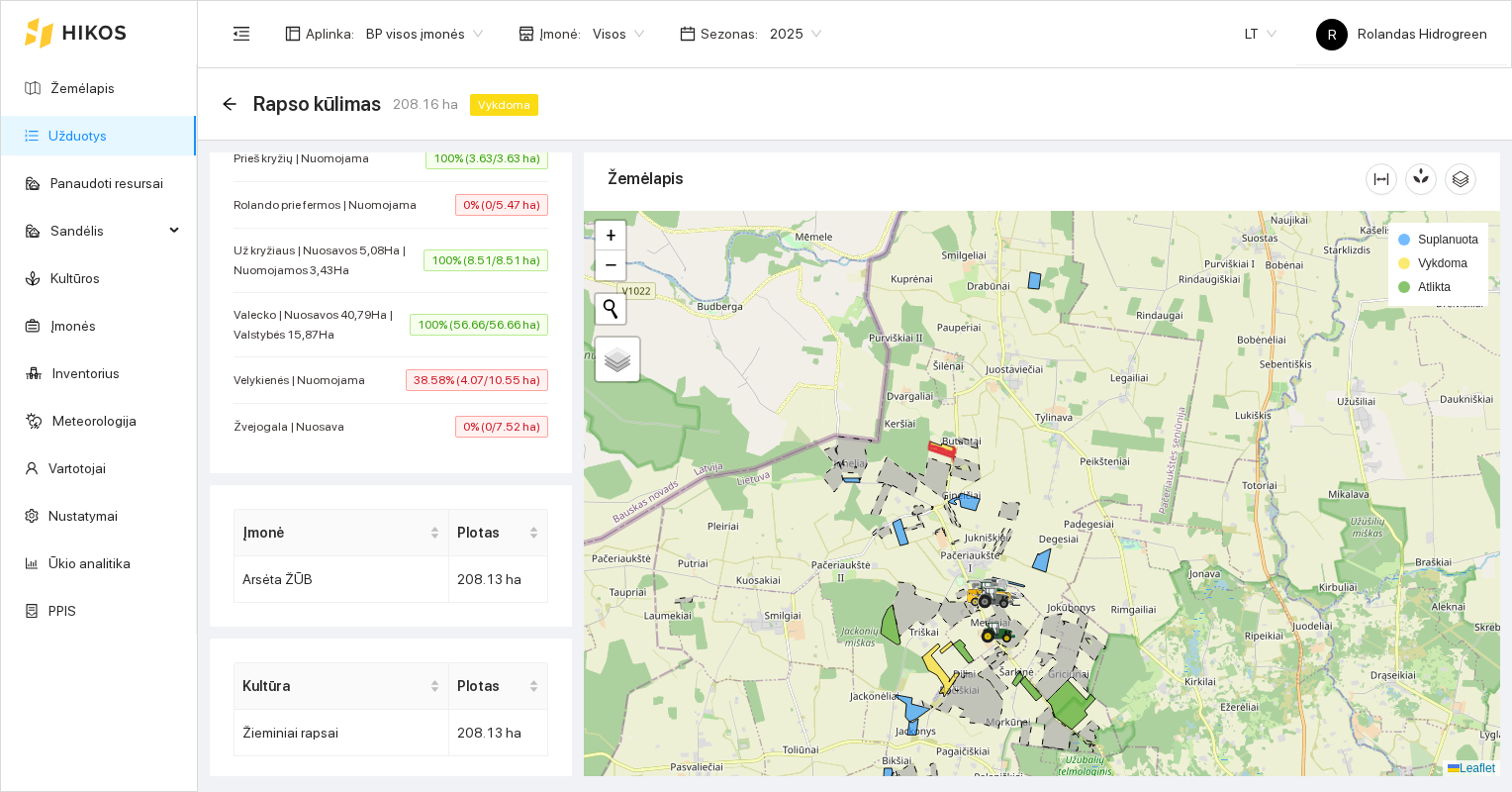 drag, startPoint x: 993, startPoint y: 561, endPoint x: 995, endPoint y: 538, distance: 23.086793 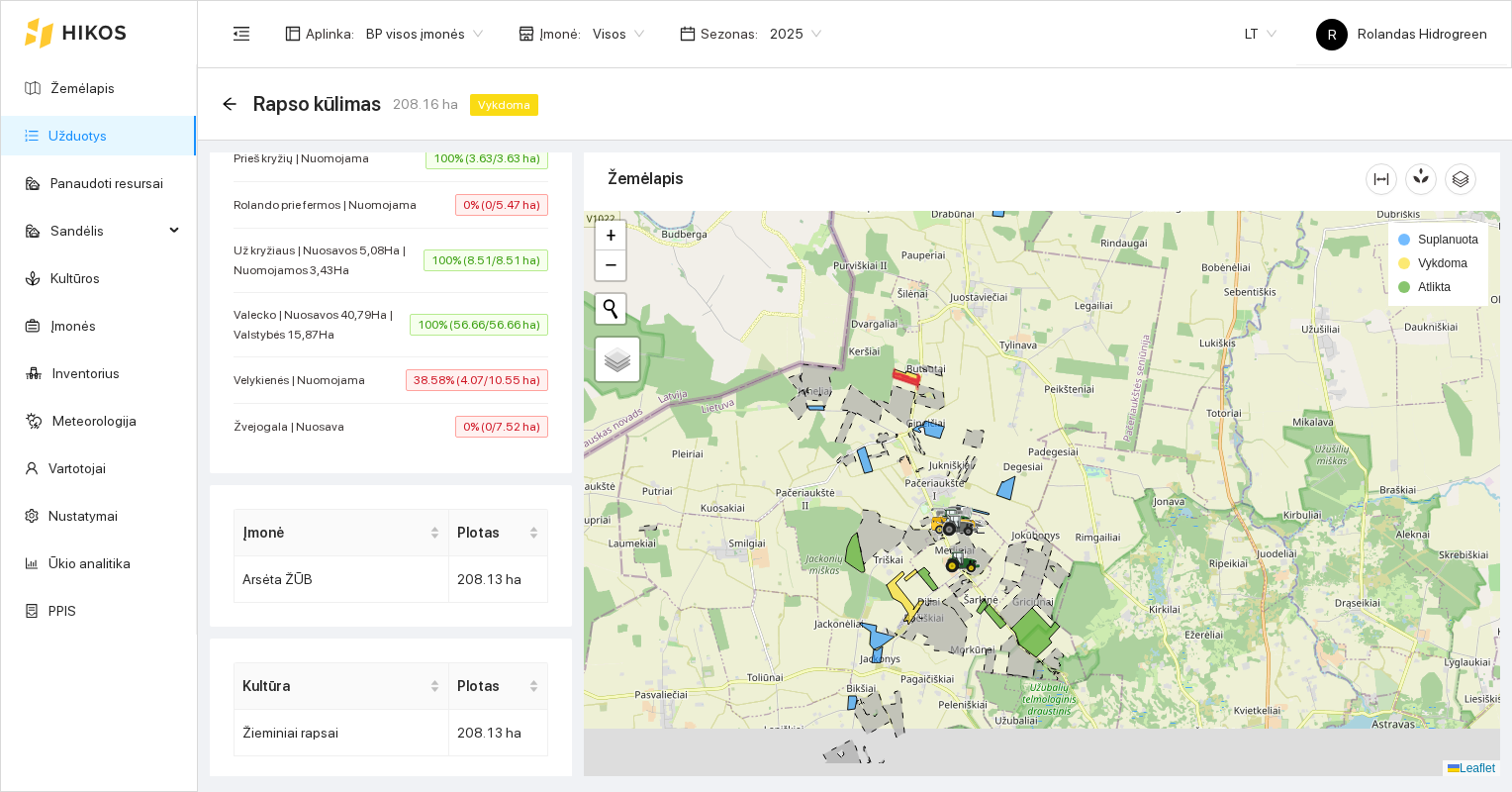 drag, startPoint x: 949, startPoint y: 580, endPoint x: 906, endPoint y: 496, distance: 94.366308 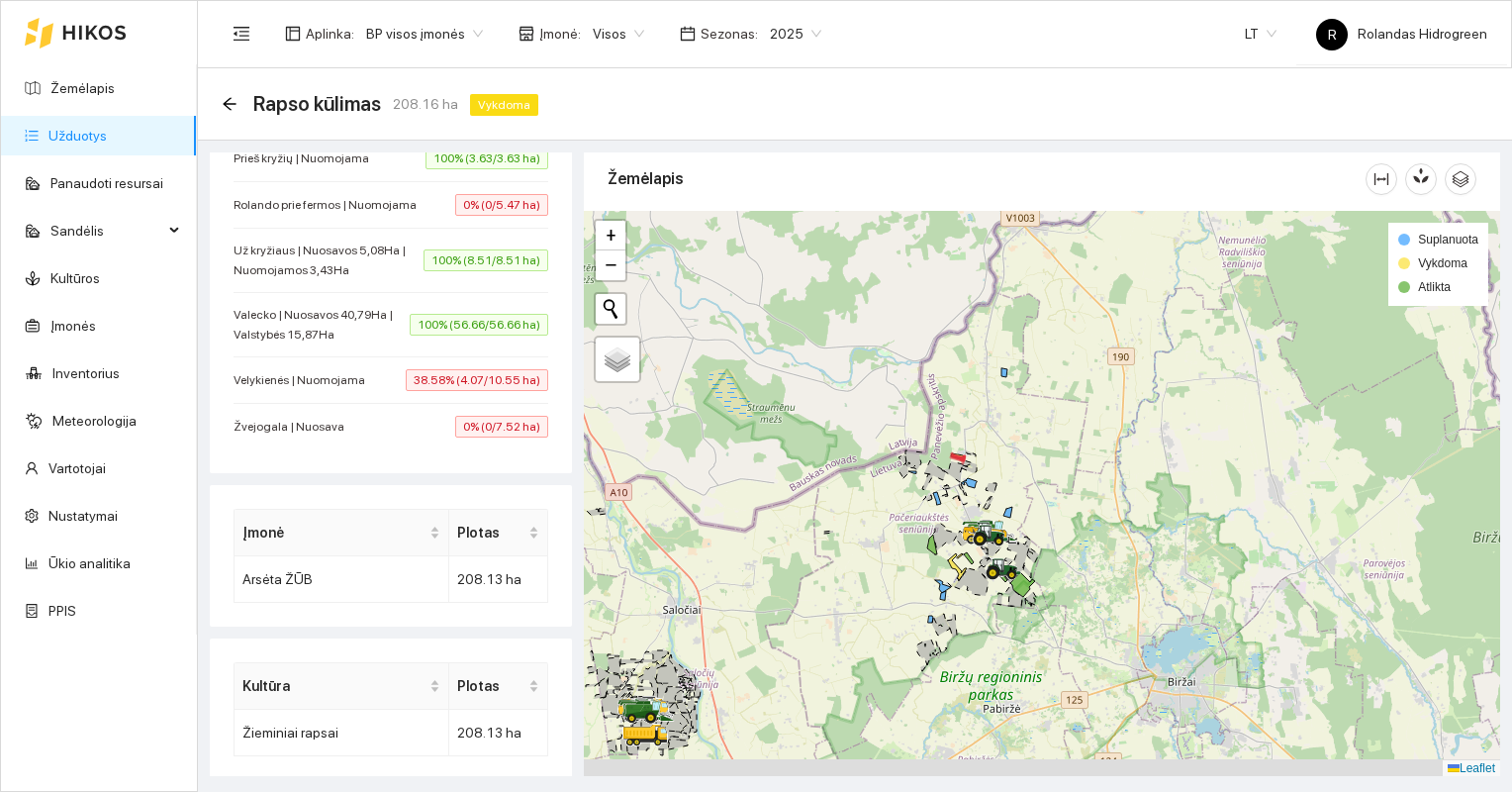 drag, startPoint x: 1132, startPoint y: 668, endPoint x: 1013, endPoint y: 532, distance: 180.71248 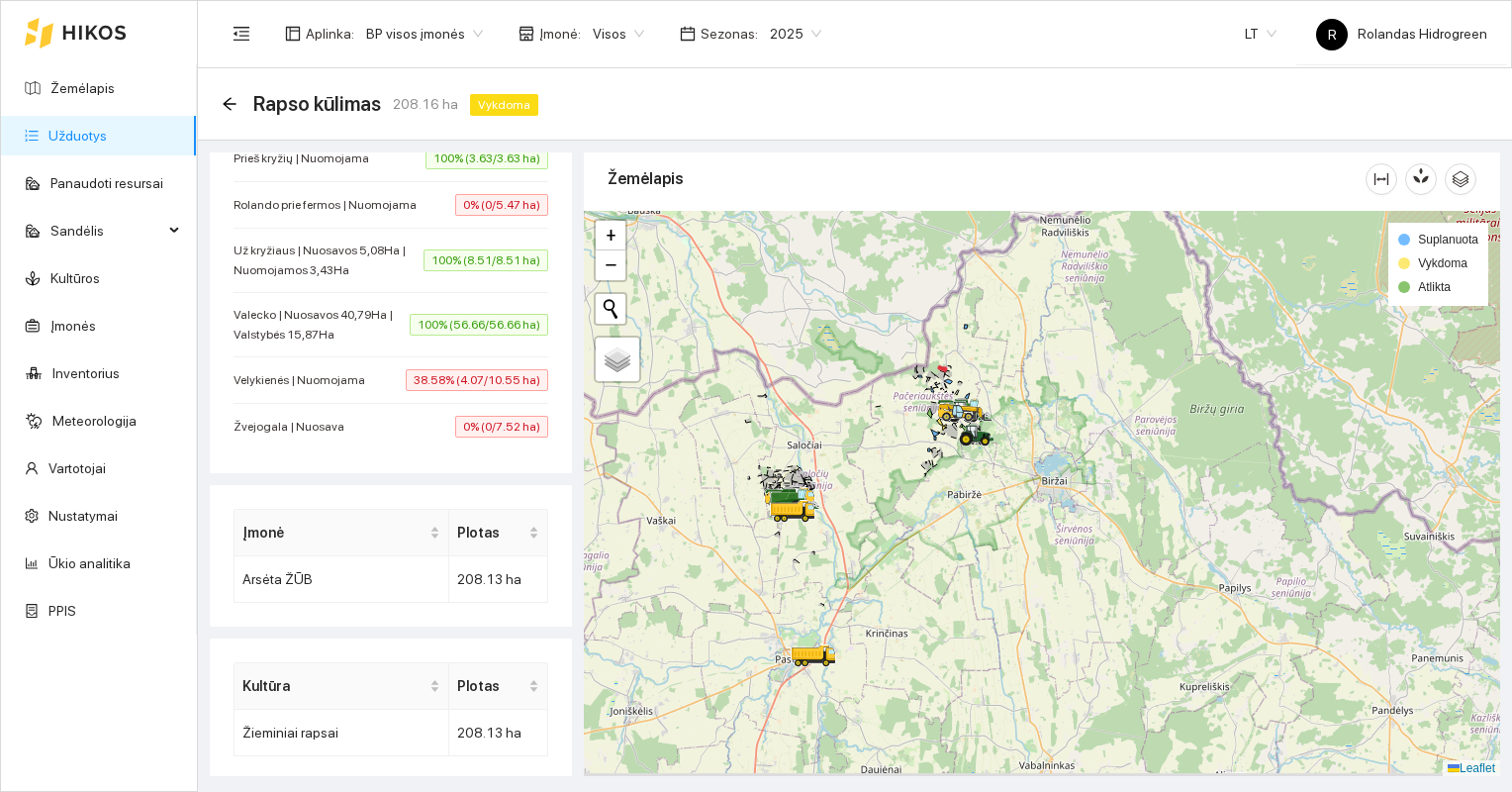 drag, startPoint x: 1142, startPoint y: 670, endPoint x: 1093, endPoint y: 542, distance: 137.05838 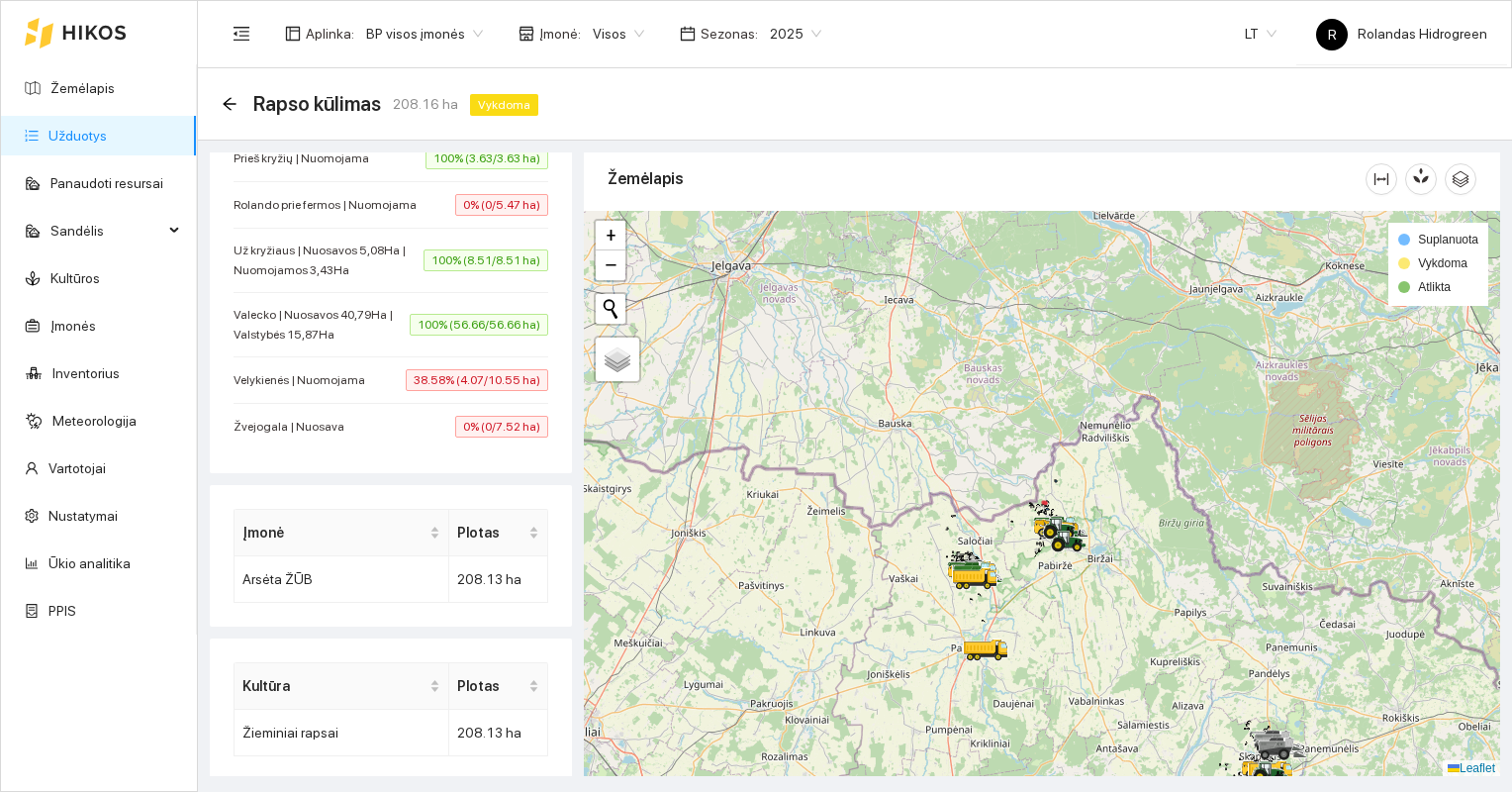 drag, startPoint x: 1182, startPoint y: 688, endPoint x: 1134, endPoint y: 587, distance: 111.82576 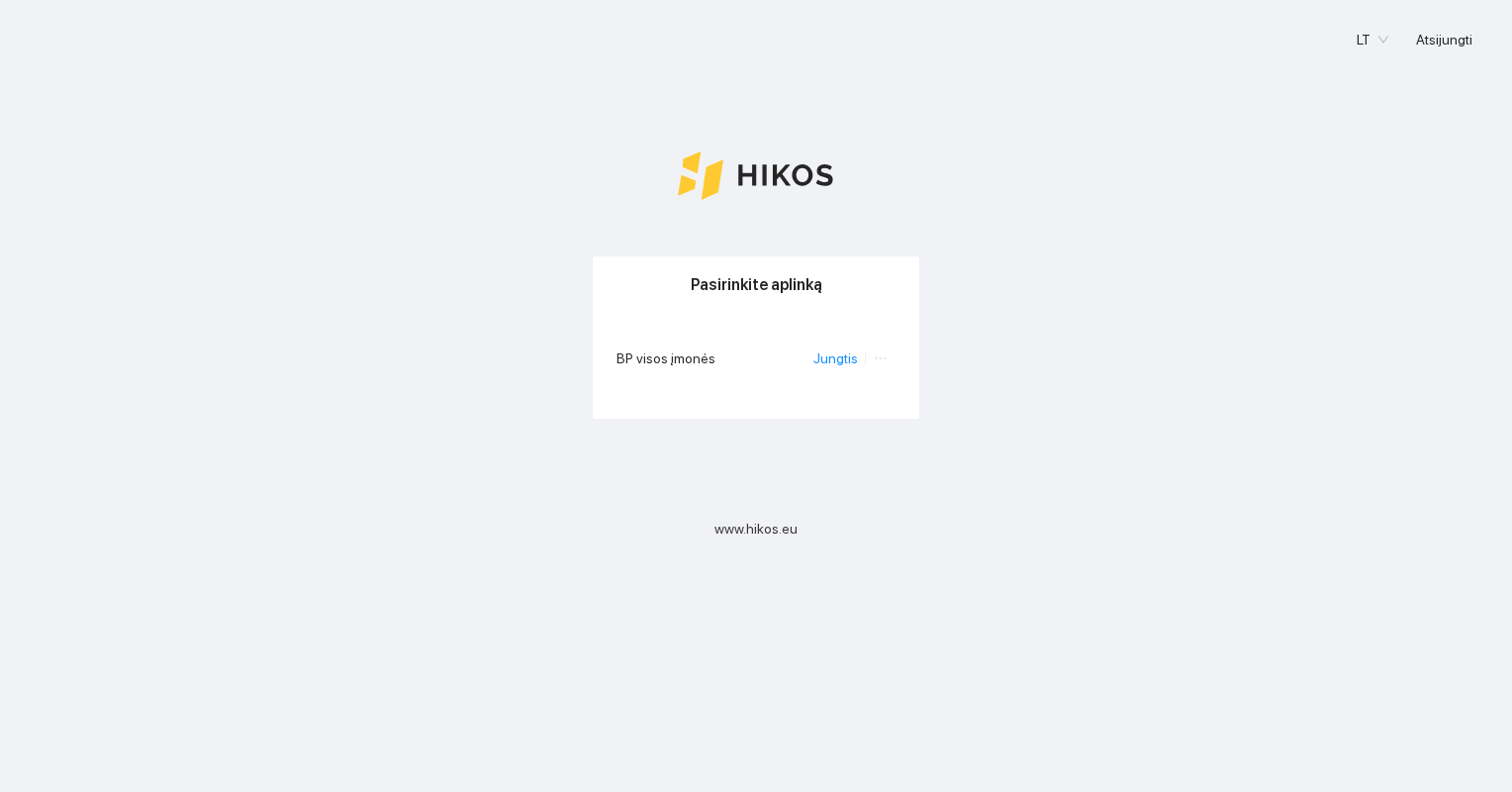 scroll, scrollTop: 0, scrollLeft: 0, axis: both 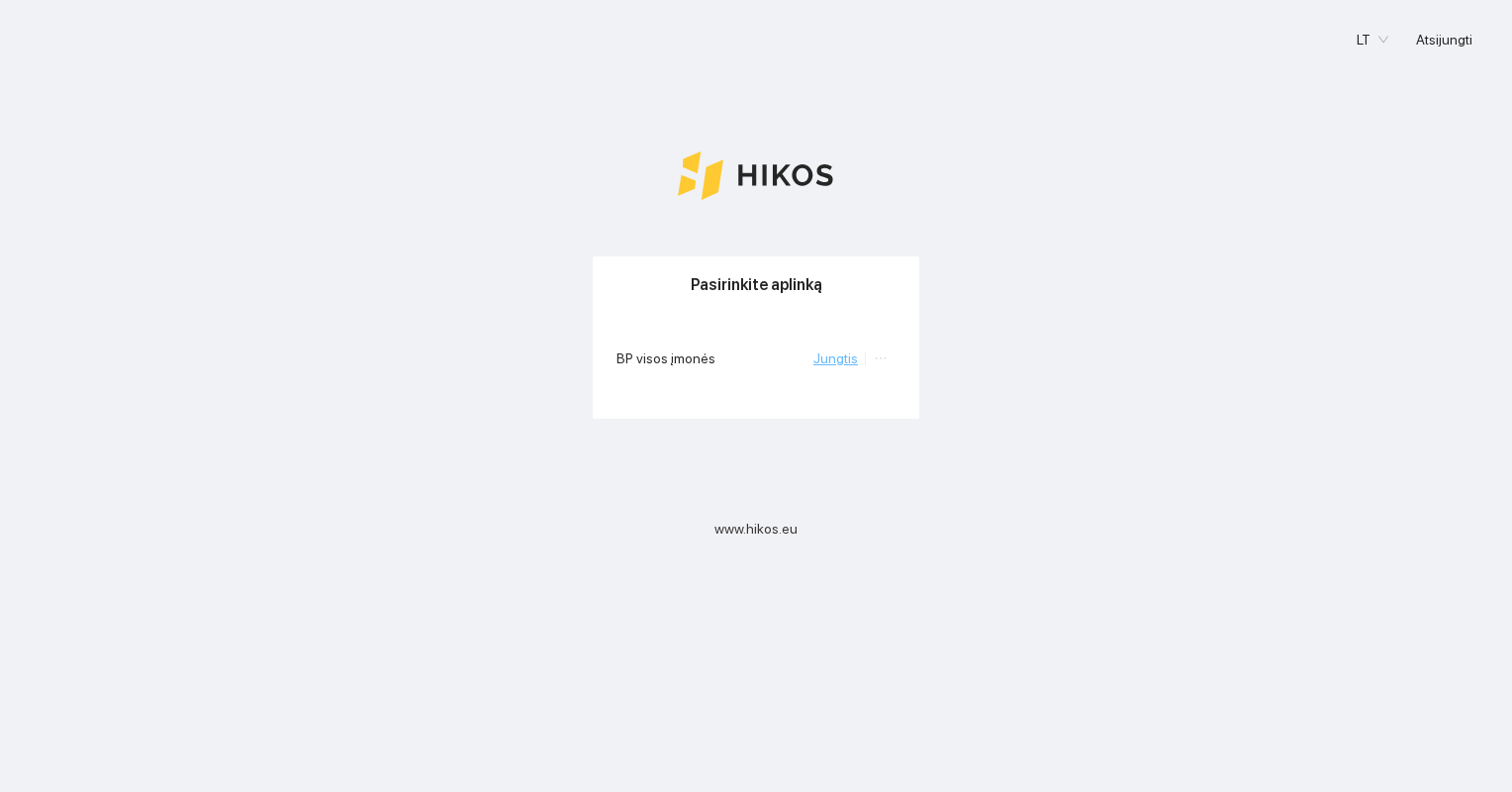 click on "Jungtis" at bounding box center [835, 358] 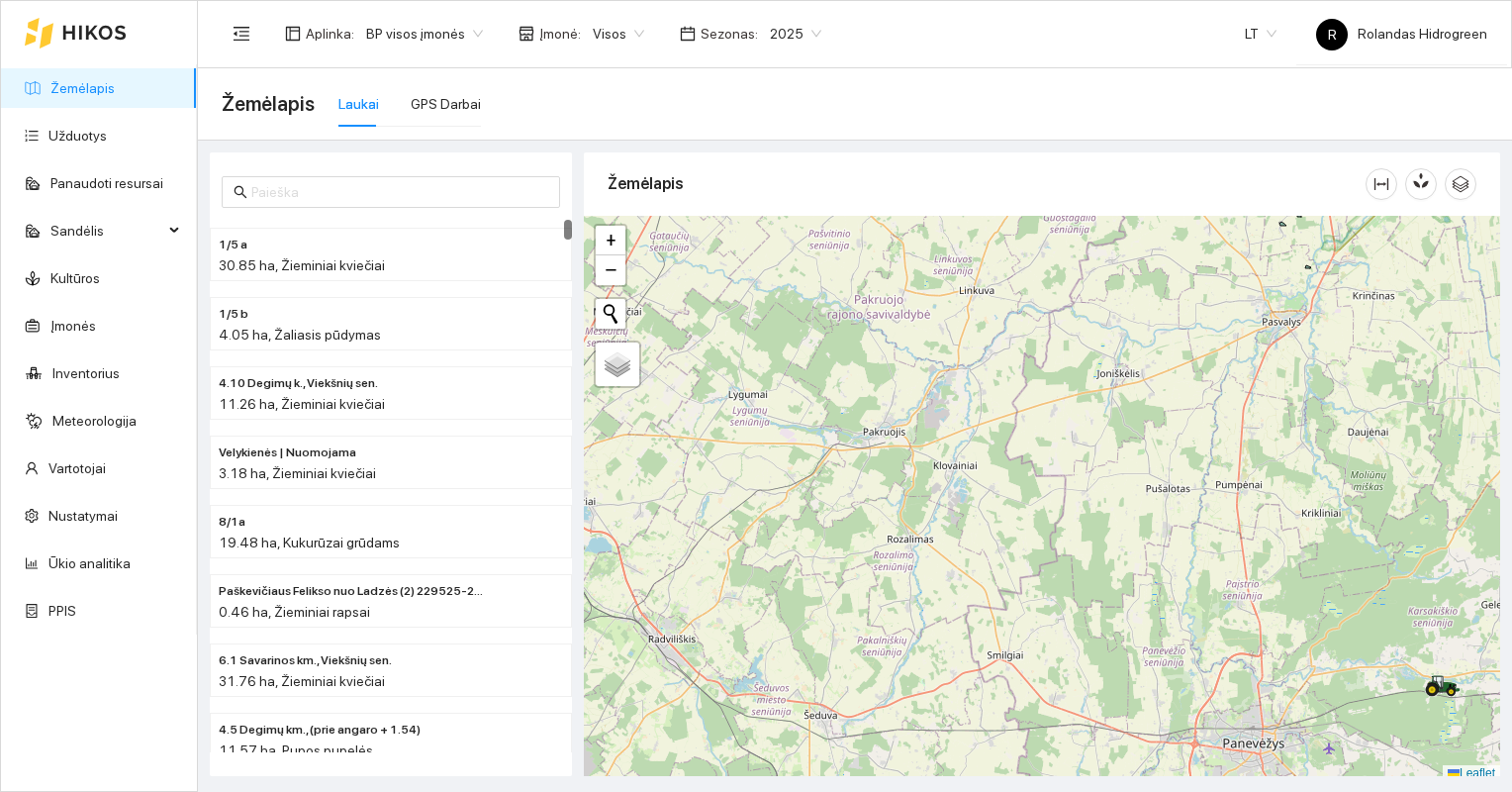 scroll, scrollTop: 5, scrollLeft: 0, axis: vertical 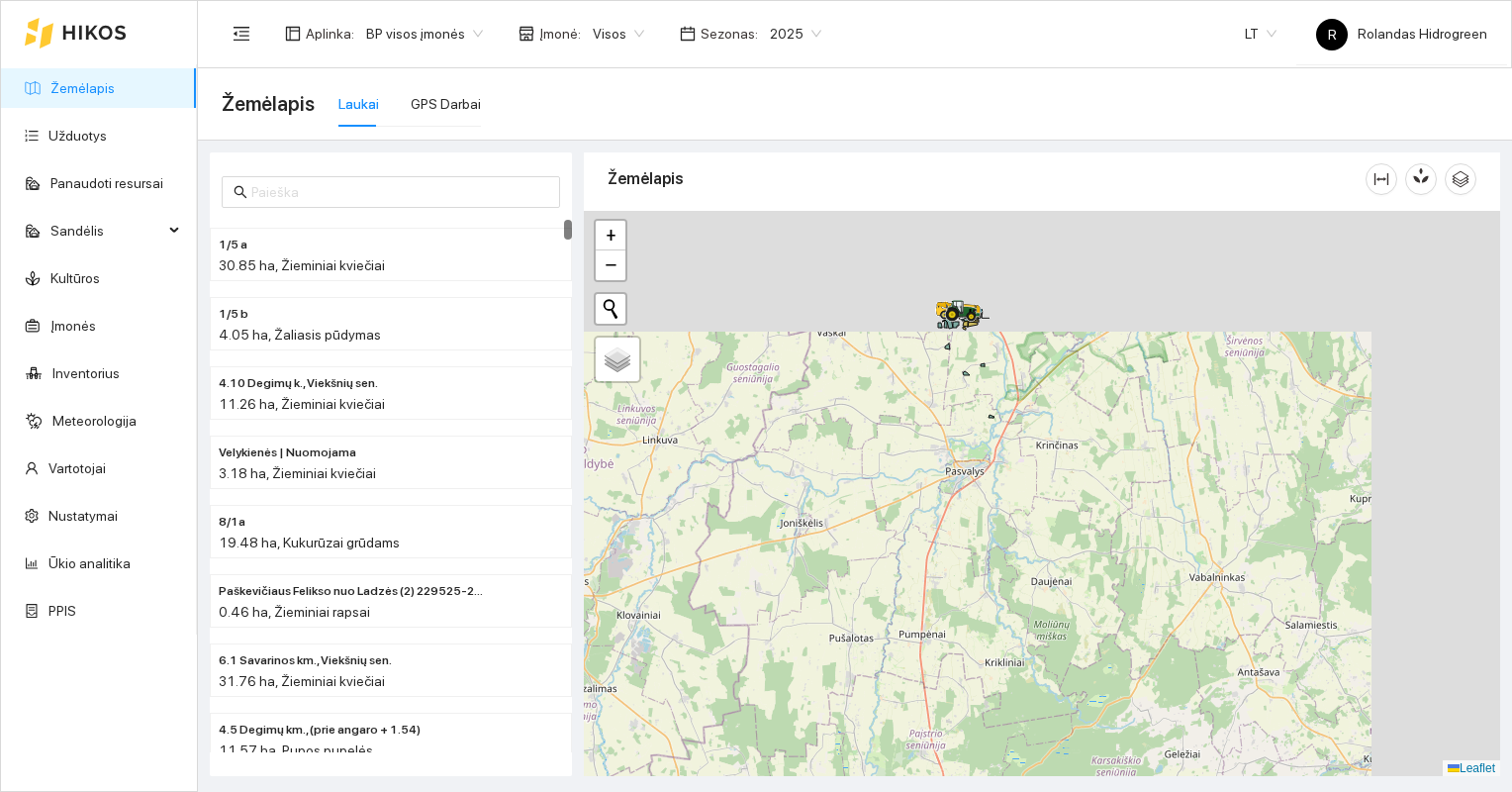 drag, startPoint x: 1285, startPoint y: 396, endPoint x: 911, endPoint y: 520, distance: 394.0203 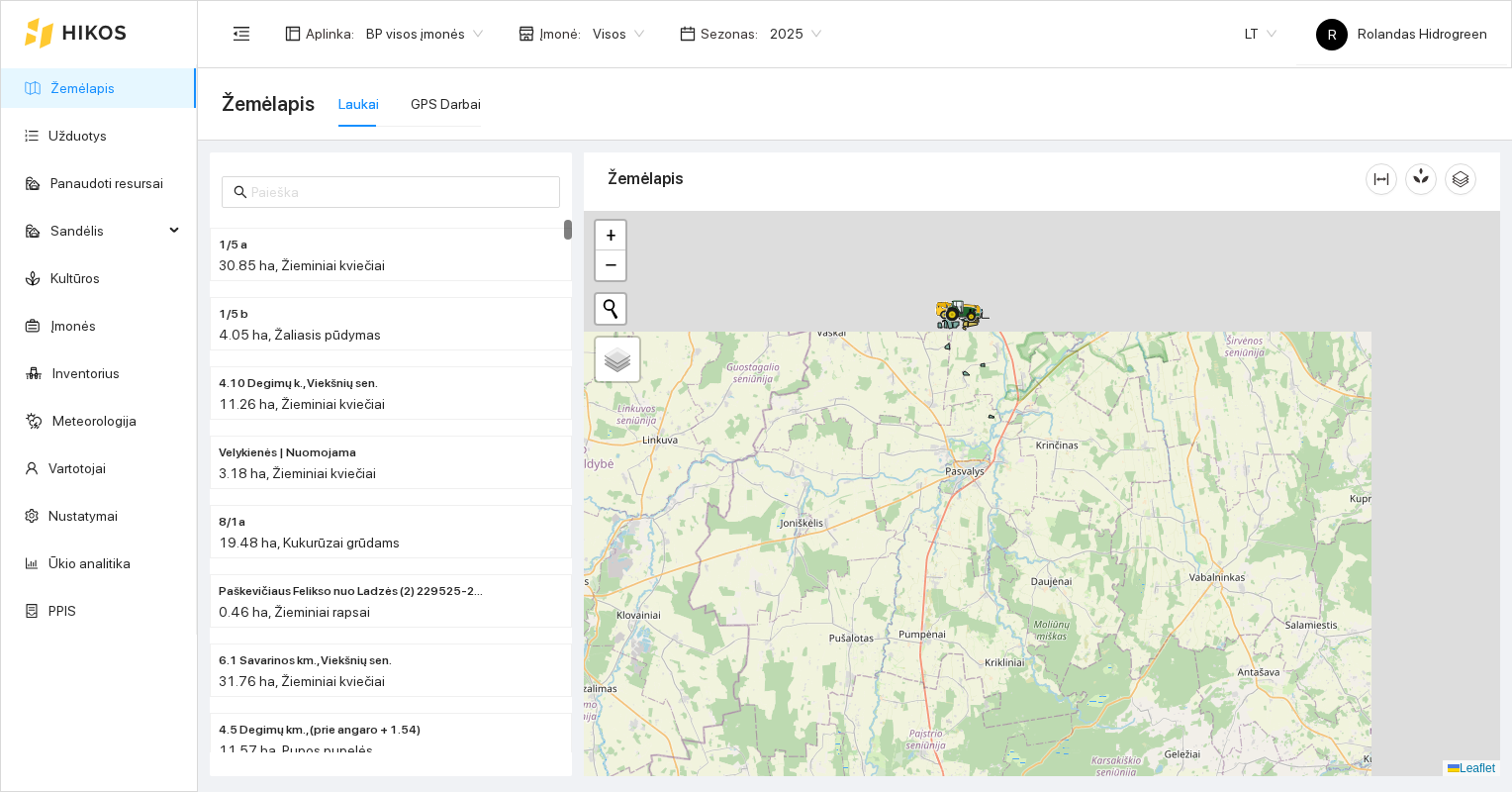 click at bounding box center (1042, 494) 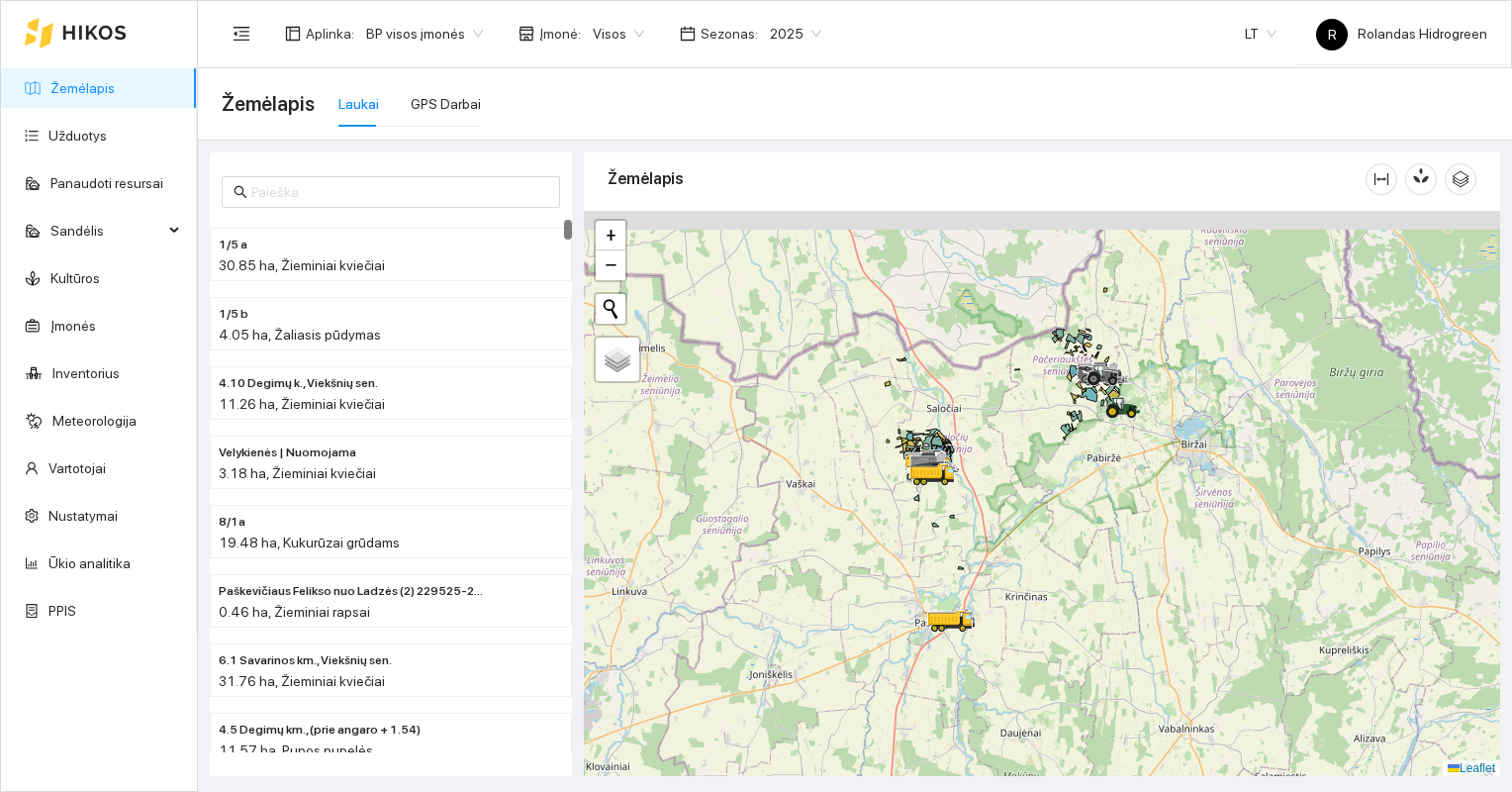 drag, startPoint x: 1069, startPoint y: 360, endPoint x: 1022, endPoint y: 561, distance: 206.4219 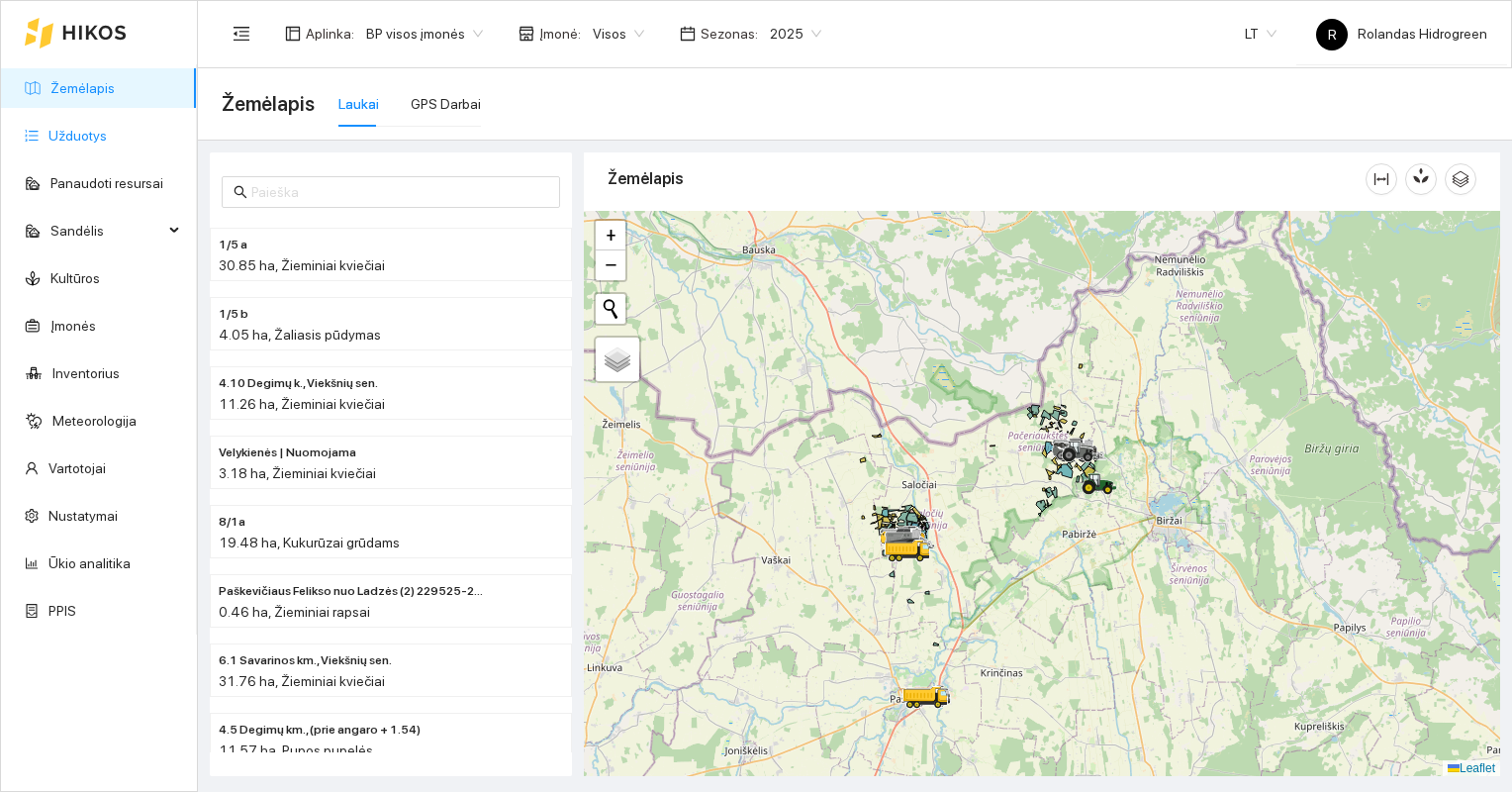click on "Užduotys" at bounding box center [77, 136] 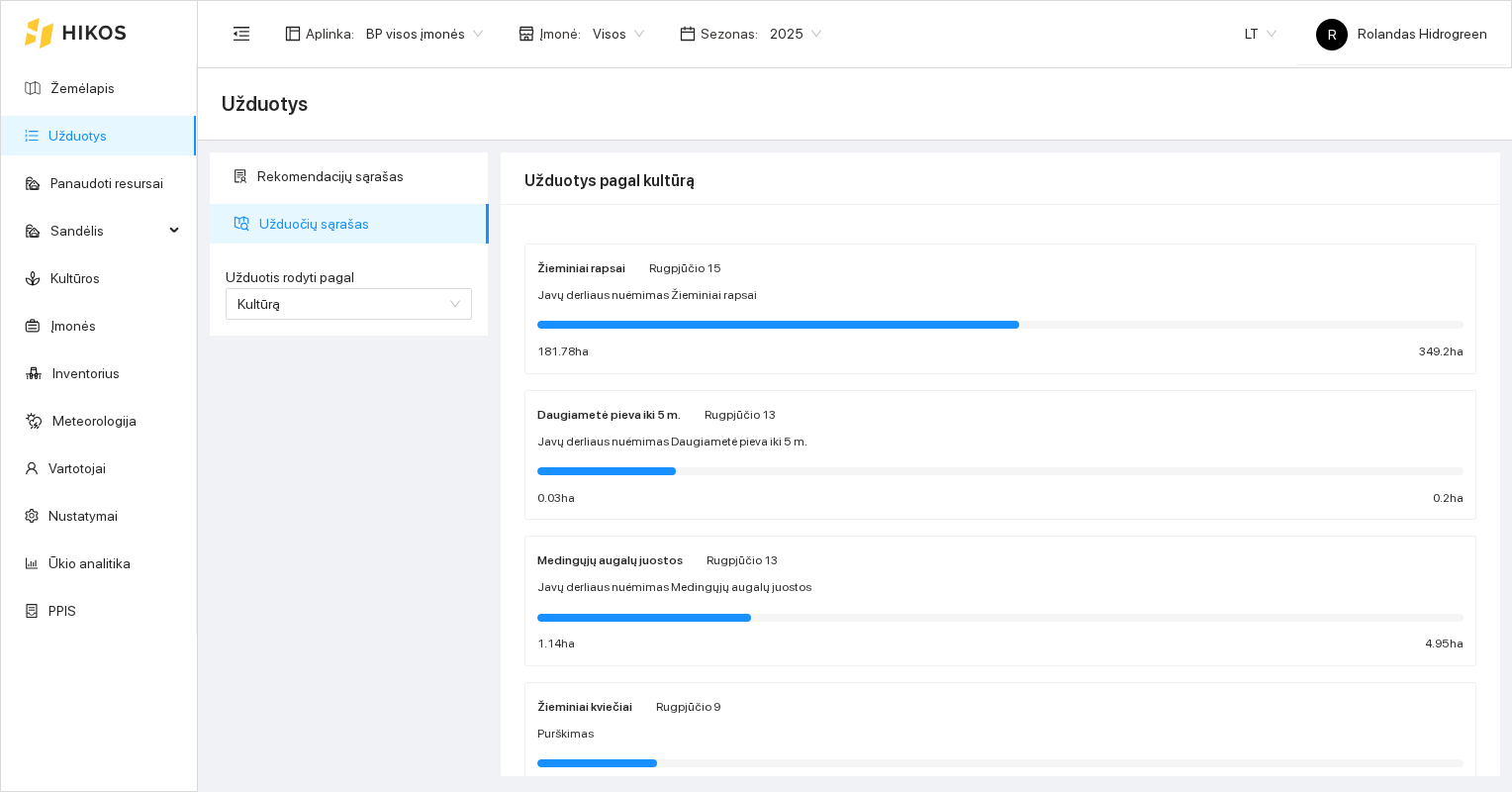 click on "Žieminiai rapsai" at bounding box center [581, 268] 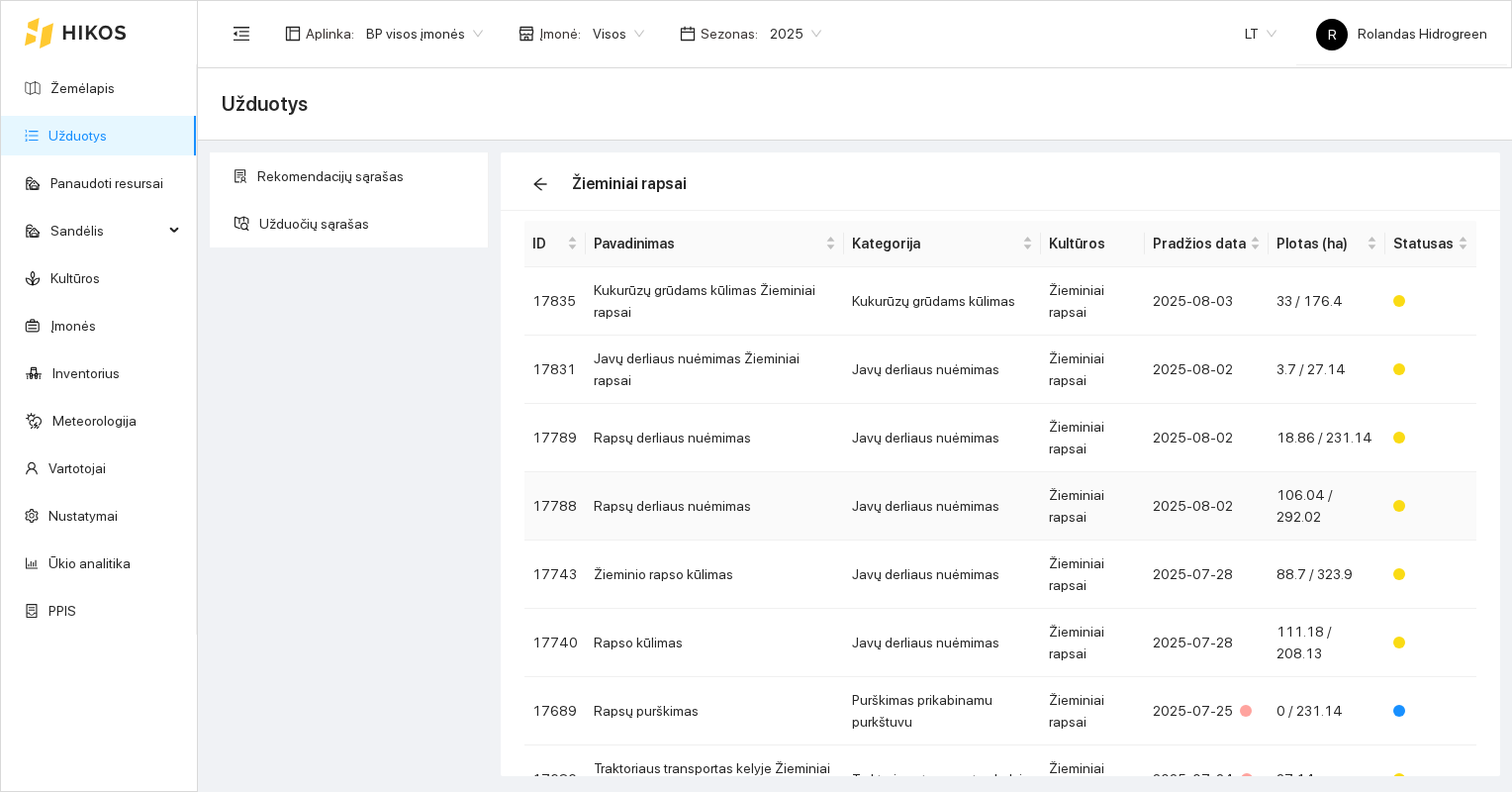 scroll, scrollTop: 99, scrollLeft: 0, axis: vertical 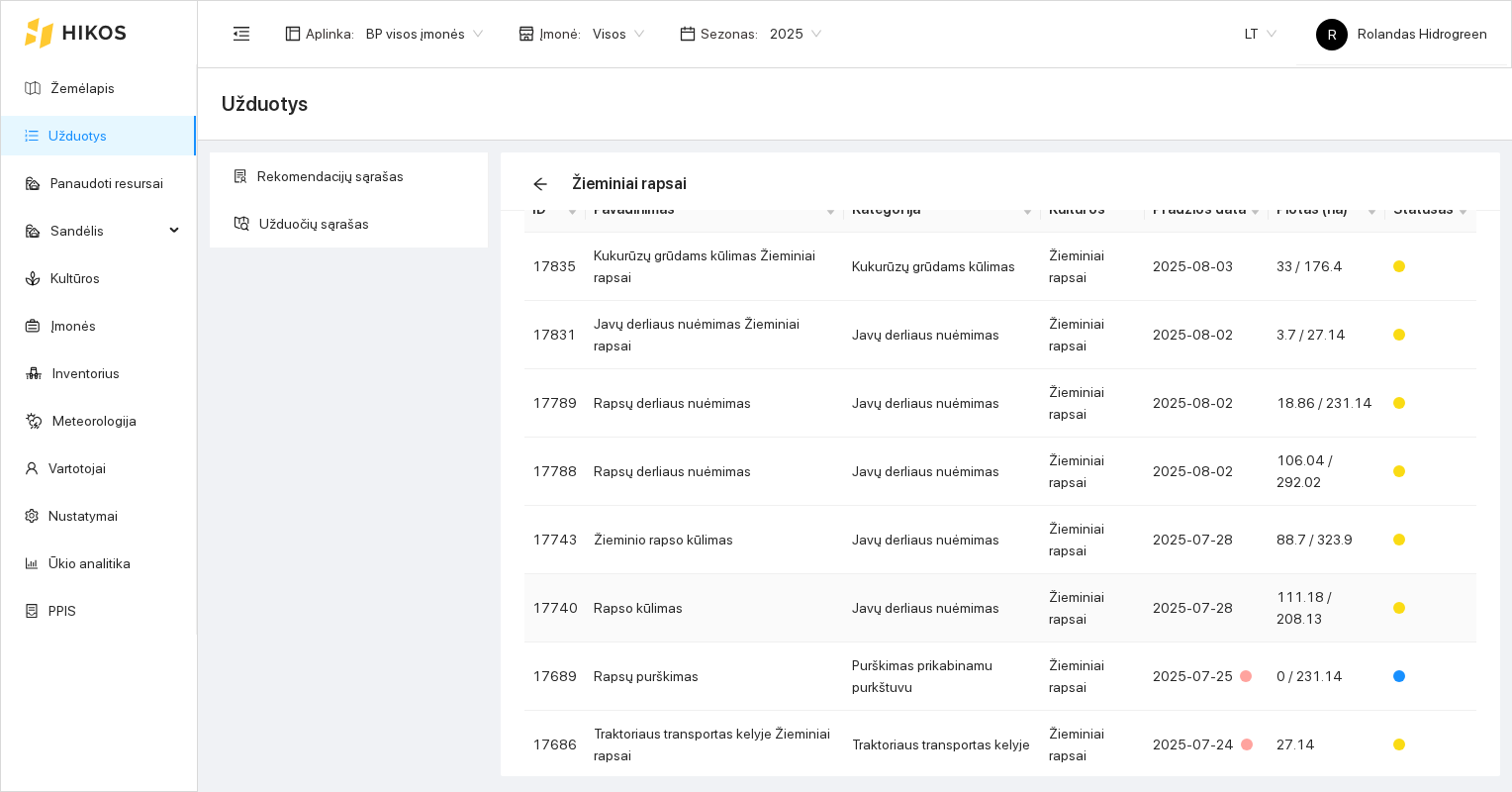 click on "Rapso kūlimas" at bounding box center [714, 608] 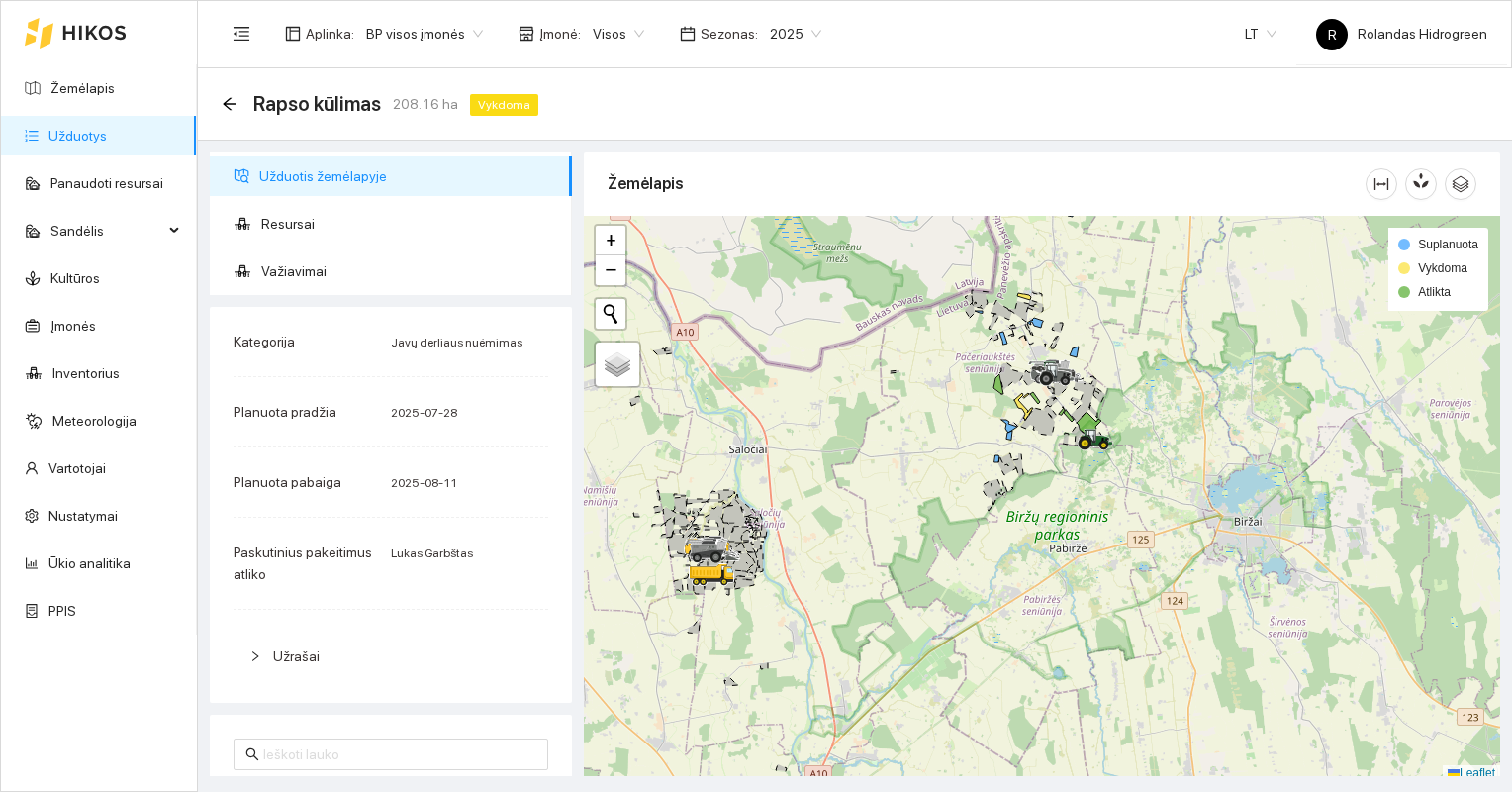 scroll, scrollTop: 5, scrollLeft: 0, axis: vertical 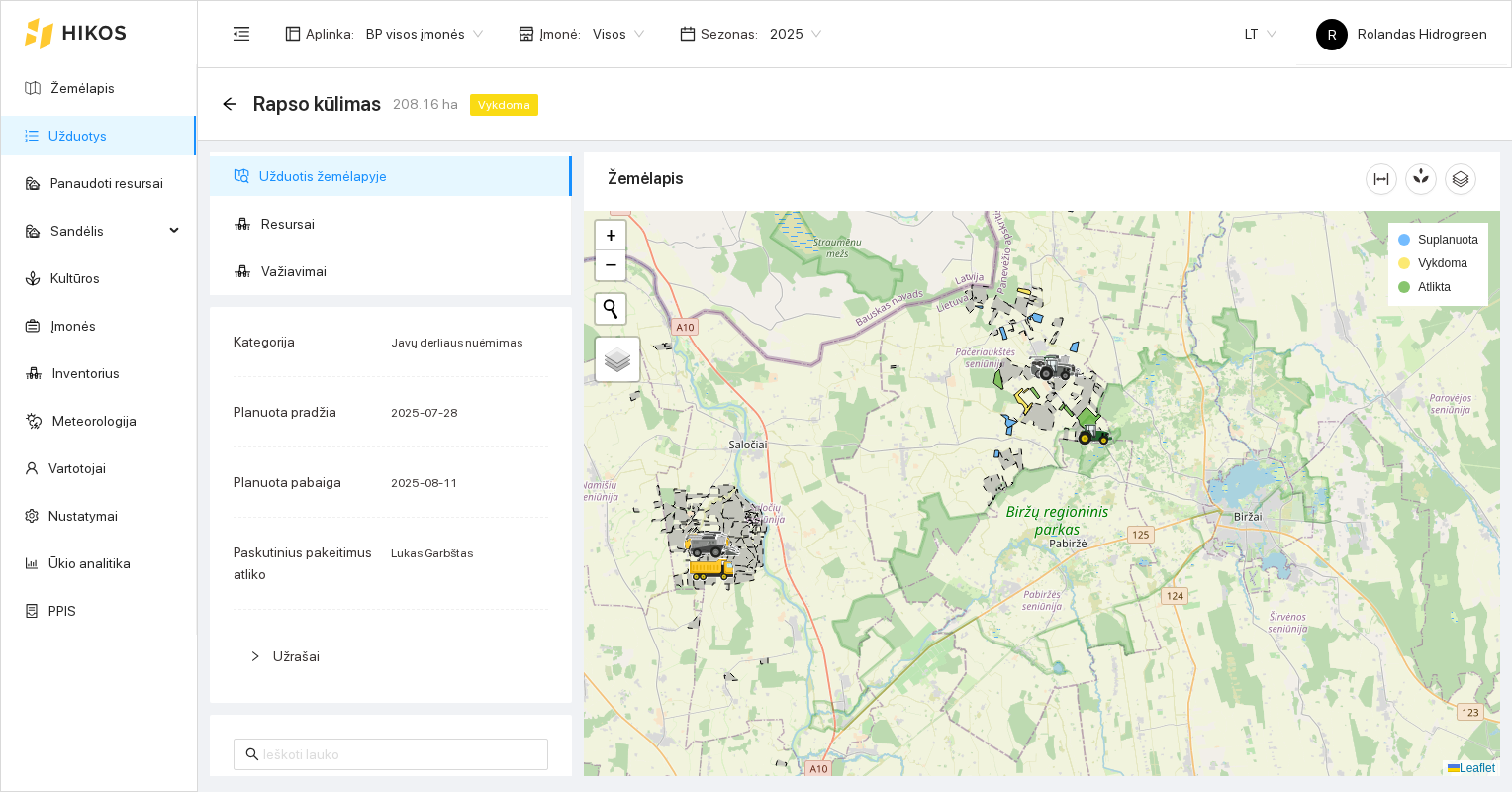 drag, startPoint x: 1072, startPoint y: 421, endPoint x: 978, endPoint y: 638, distance: 236.4847 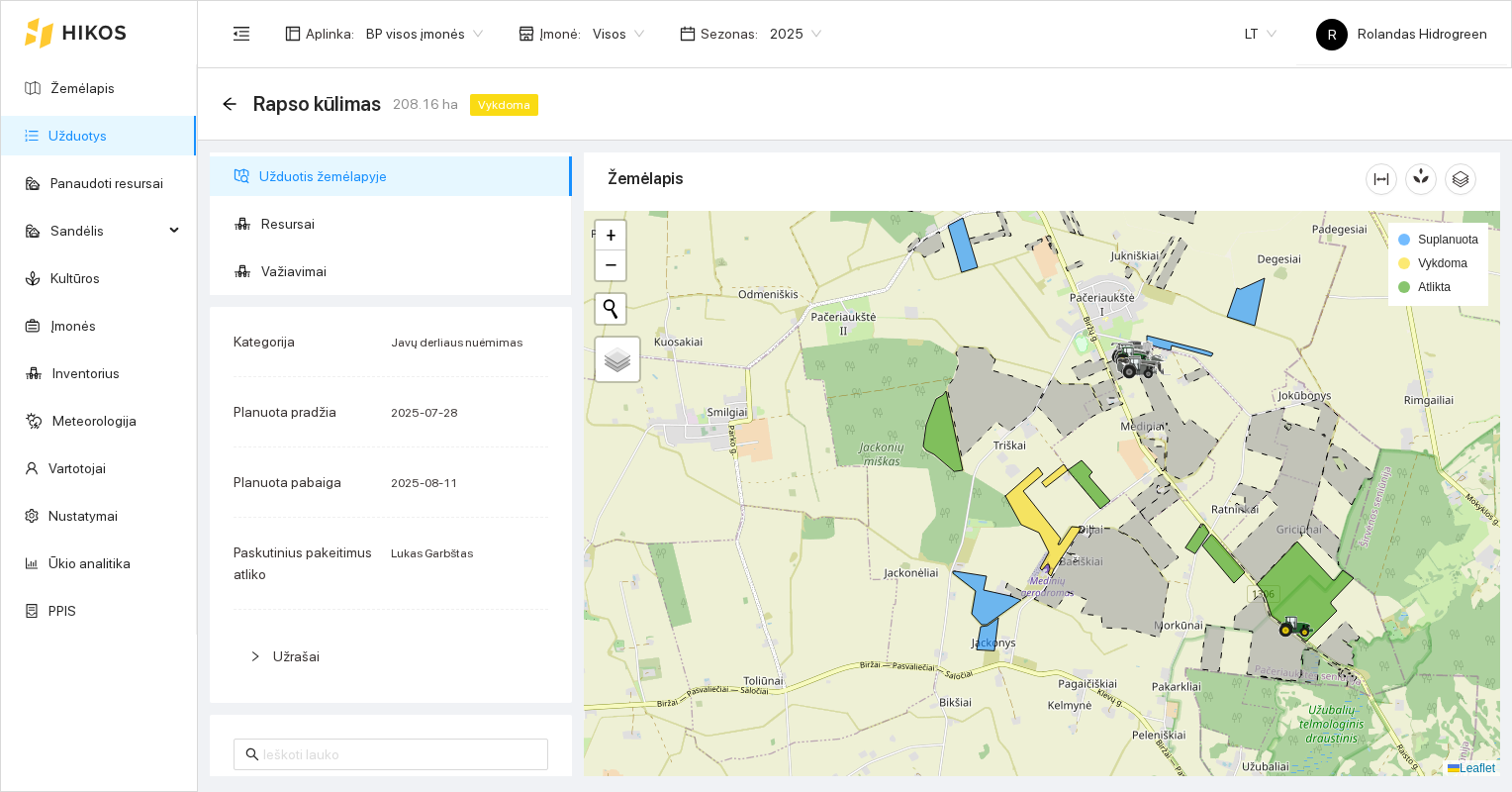 drag, startPoint x: 1164, startPoint y: 469, endPoint x: 1202, endPoint y: 410, distance: 70.178344 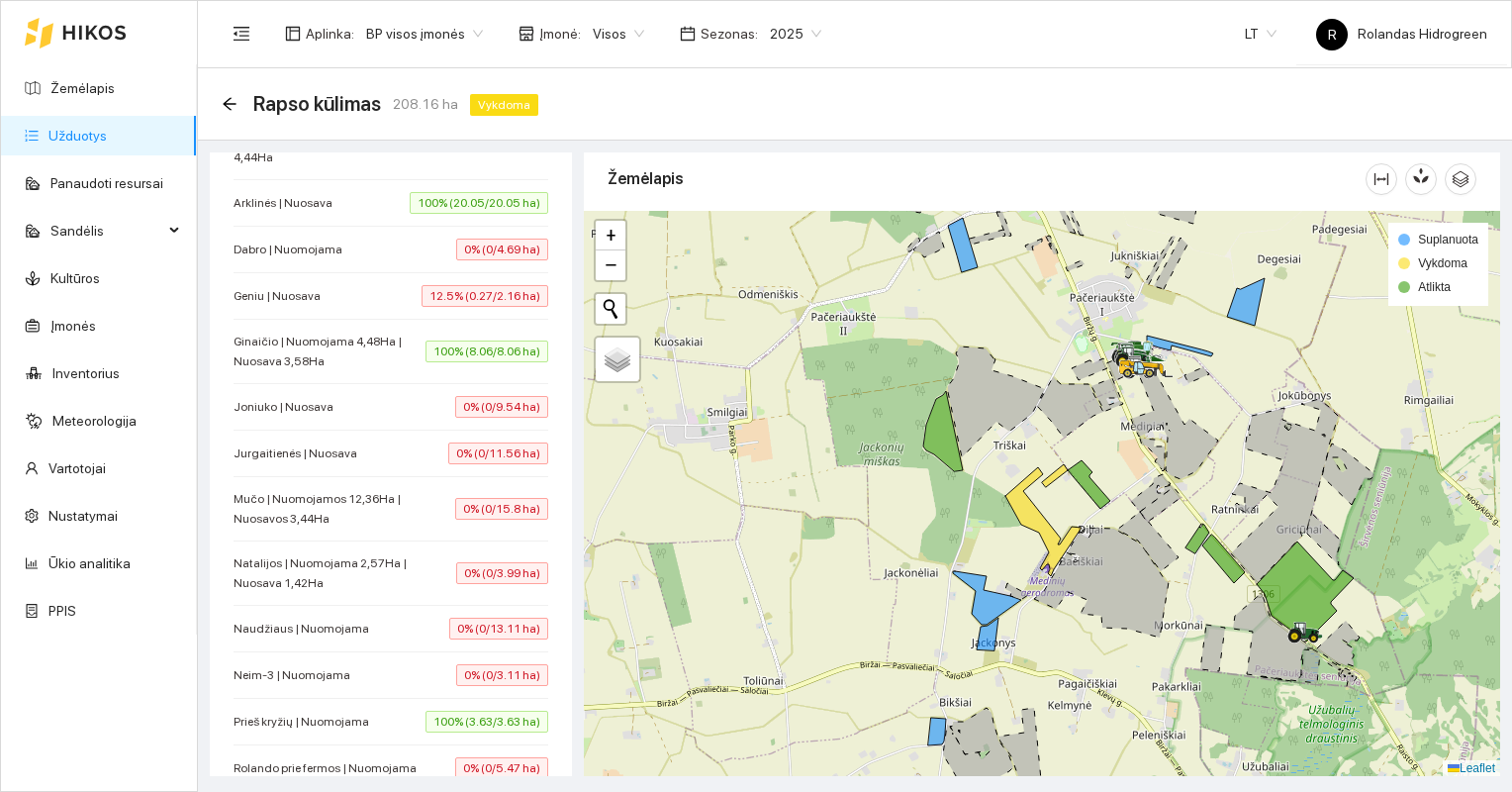 scroll, scrollTop: 990, scrollLeft: 0, axis: vertical 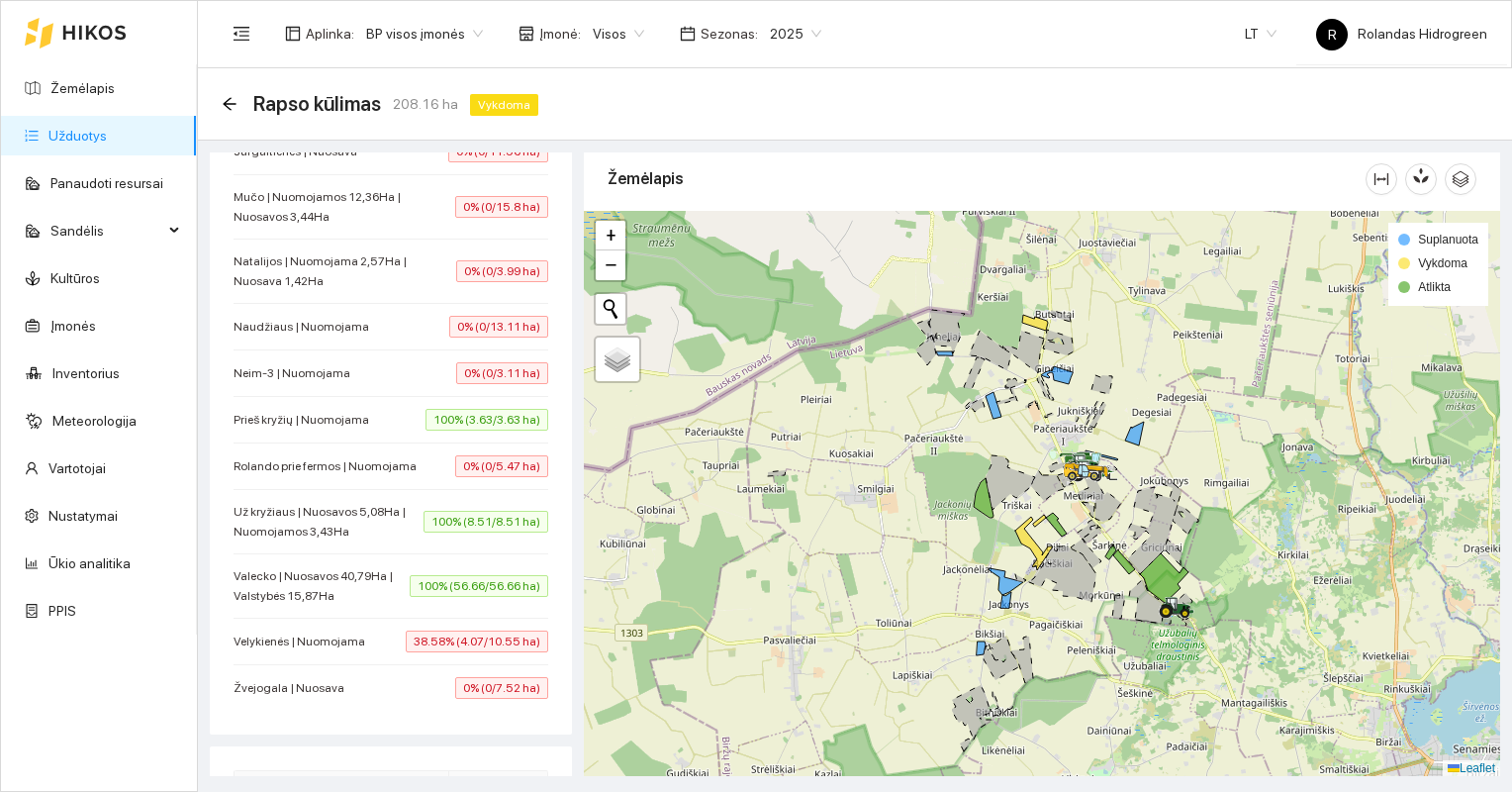 drag, startPoint x: 1292, startPoint y: 594, endPoint x: 1217, endPoint y: 599, distance: 75.1665 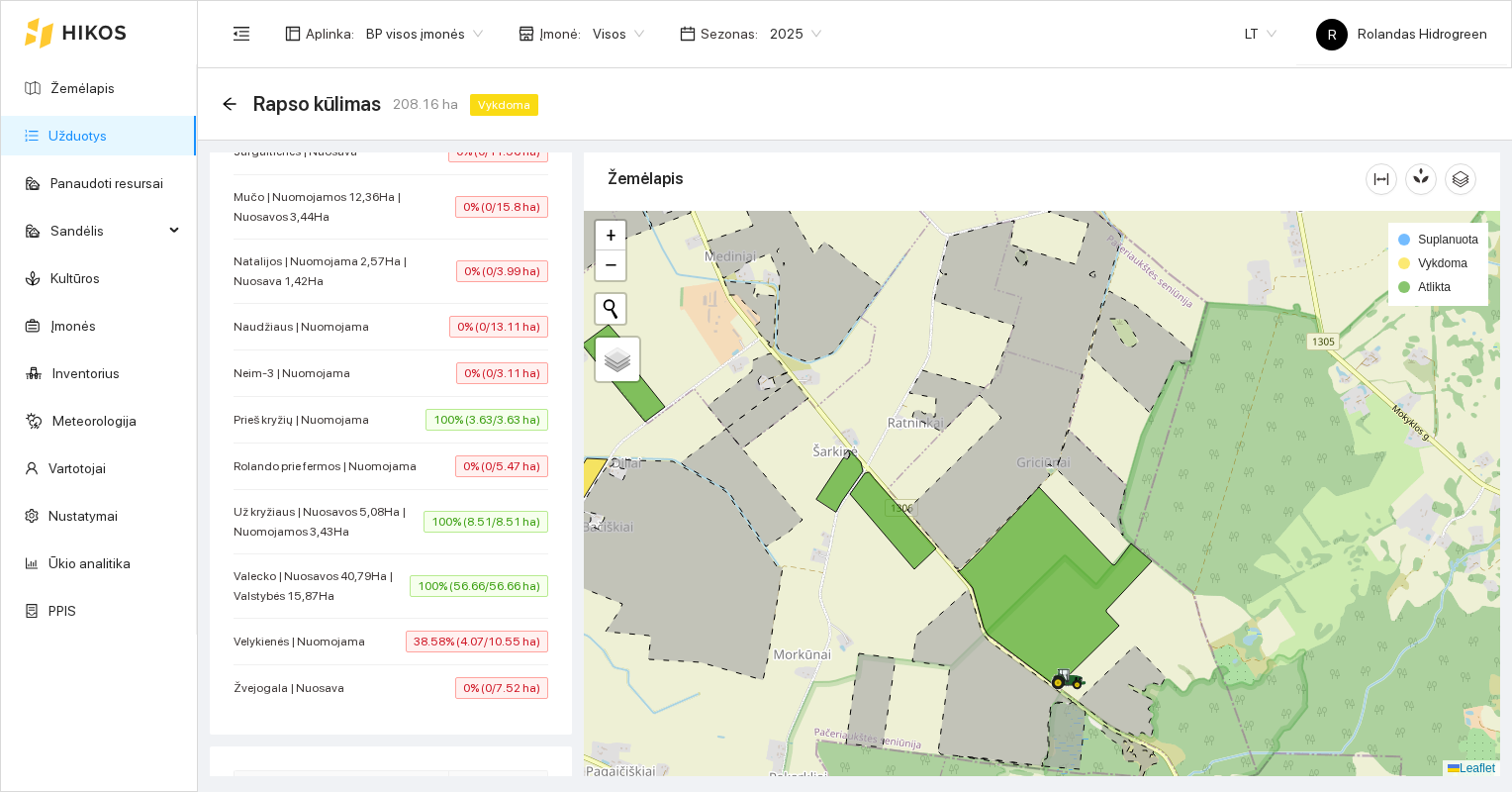 drag, startPoint x: 1146, startPoint y: 603, endPoint x: 1194, endPoint y: 599, distance: 48.166378 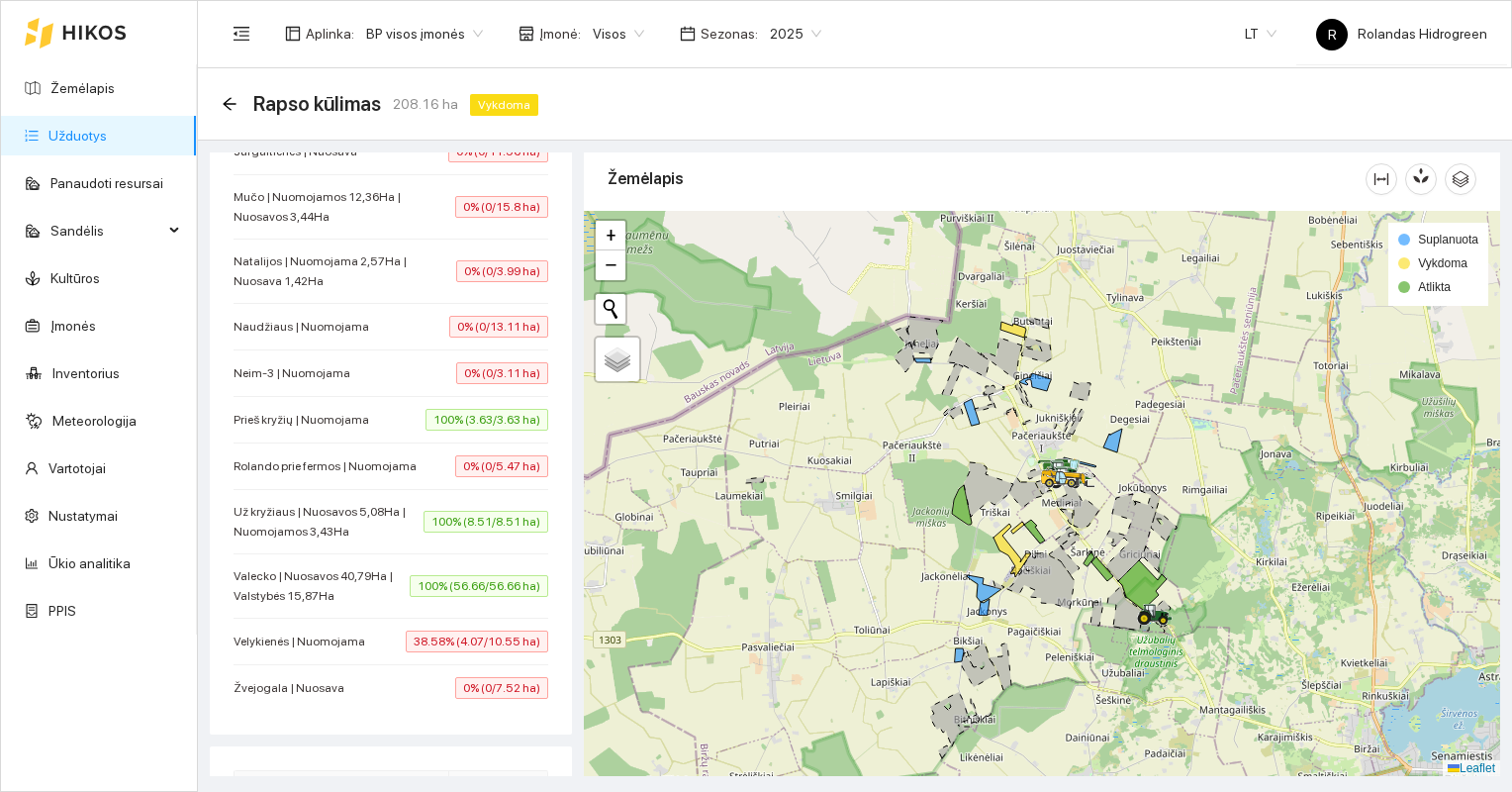 drag, startPoint x: 1031, startPoint y: 482, endPoint x: 1104, endPoint y: 478, distance: 73.10951 